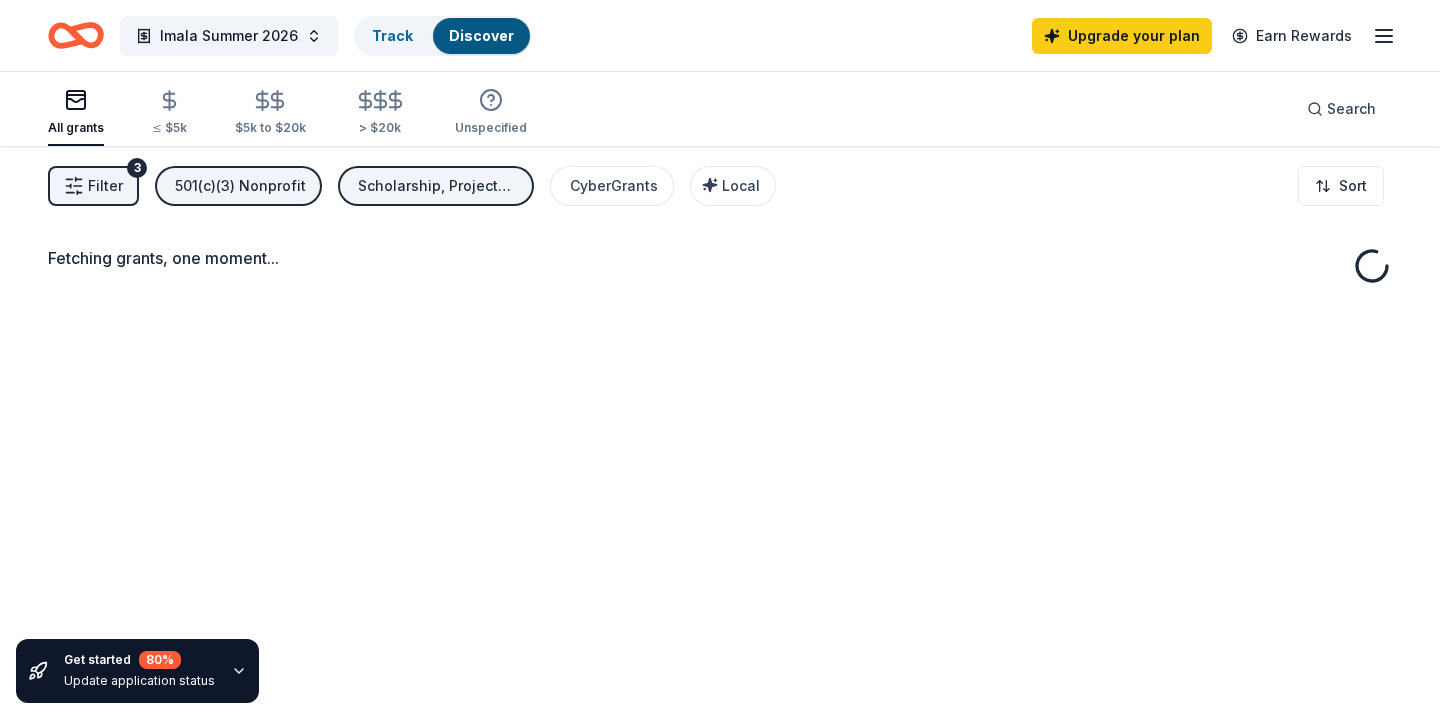 scroll, scrollTop: 0, scrollLeft: 0, axis: both 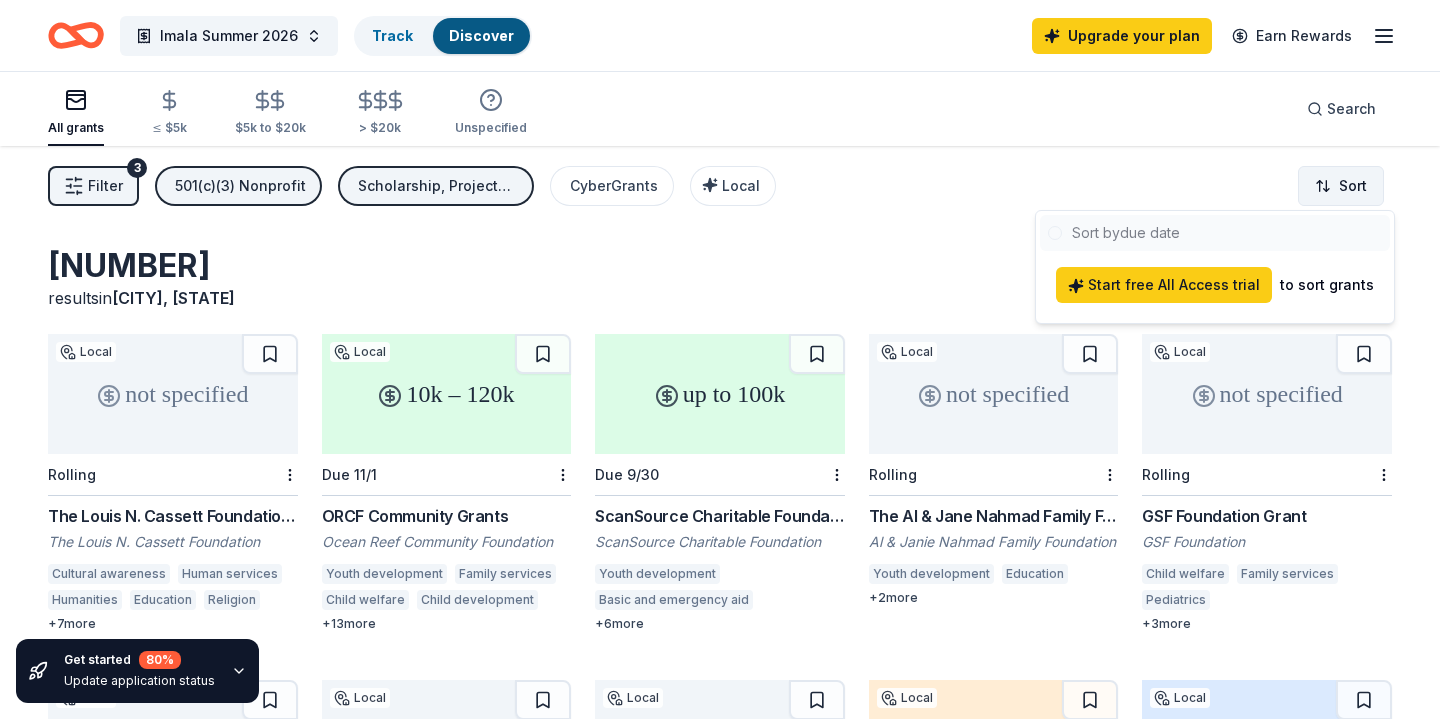 click on "results  in  [CITY], [STATE] not specified Local Rolling The Louis N. Cassett Foundation Grant The Louis N. Cassett Foundation Cultural awareness Human services Humanities Education Religion Science Disasters and emergency management +  7  more 10k – 120k Local Due 11/1 ORCF Community Grants Ocean Reef Community Foundation Youth development Family services Child welfare Child development Early childhood education Elementary and secondary education Higher education Vocational education Employment Special needs education Community and economic development Health care access Environment +  13  more up to 100k Due 9/30 ScanSource Charitable Foundation Grant ScanSource Charitable Foundation +  6" at bounding box center [720, 359] 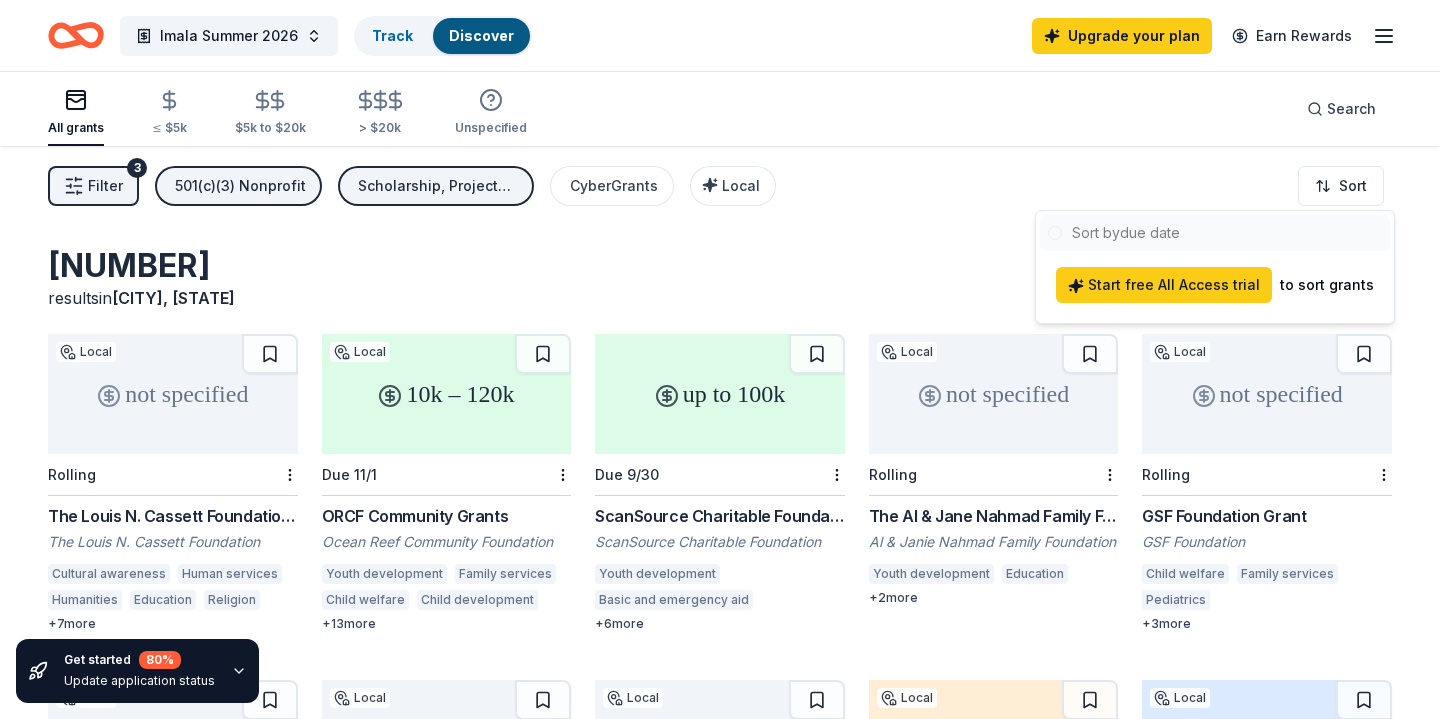 click on "results  in  [CITY], [STATE] not specified Local Rolling The Louis N. Cassett Foundation Grant The Louis N. Cassett Foundation Cultural awareness Human services Humanities Education Religion Science Disasters and emergency management +  7  more 10k – 120k Local Due 11/1 ORCF Community Grants Ocean Reef Community Foundation Youth development Family services Child welfare Child development Early childhood education Elementary and secondary education Higher education Vocational education Employment Special needs education Community and economic development Health care access Environment +  13  more up to 100k Due 9/30 ScanSource Charitable Foundation Grant ScanSource Charitable Foundation +  6" at bounding box center [720, 359] 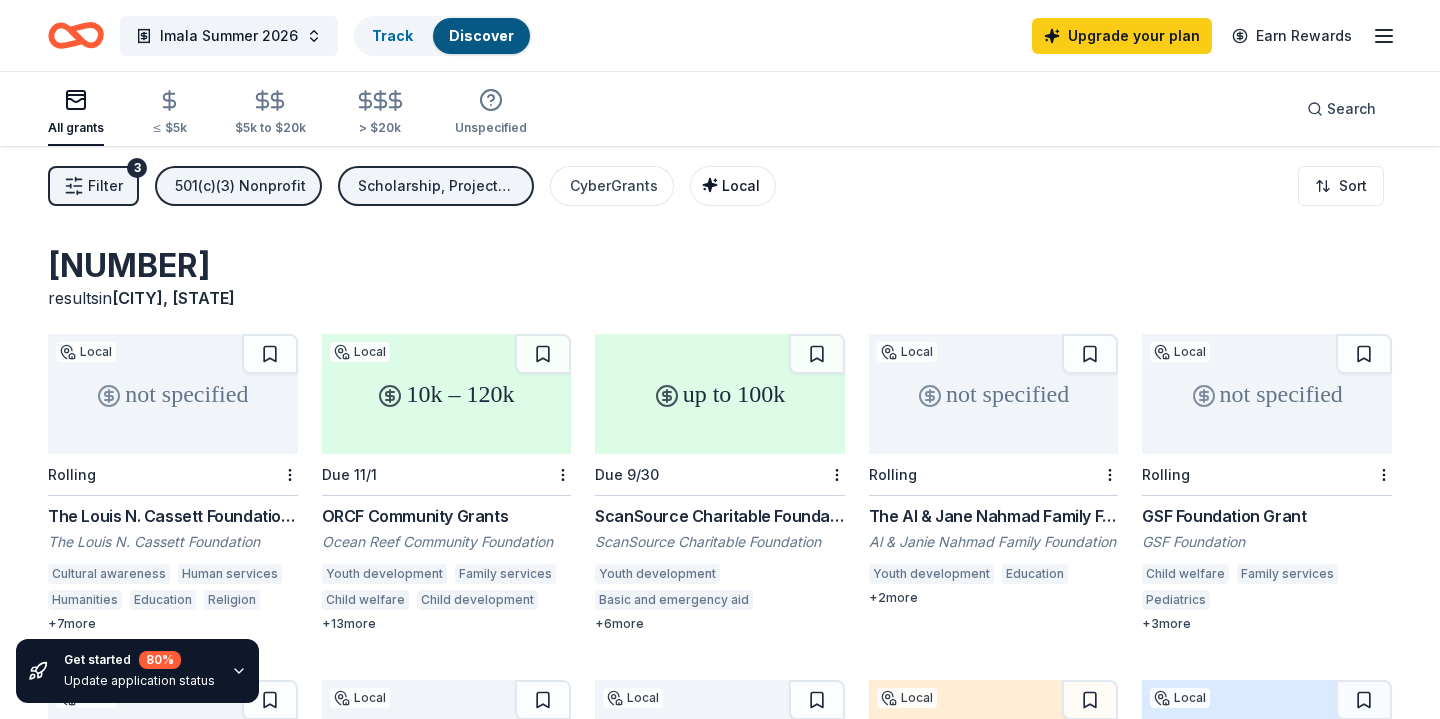click on "Local" at bounding box center [741, 185] 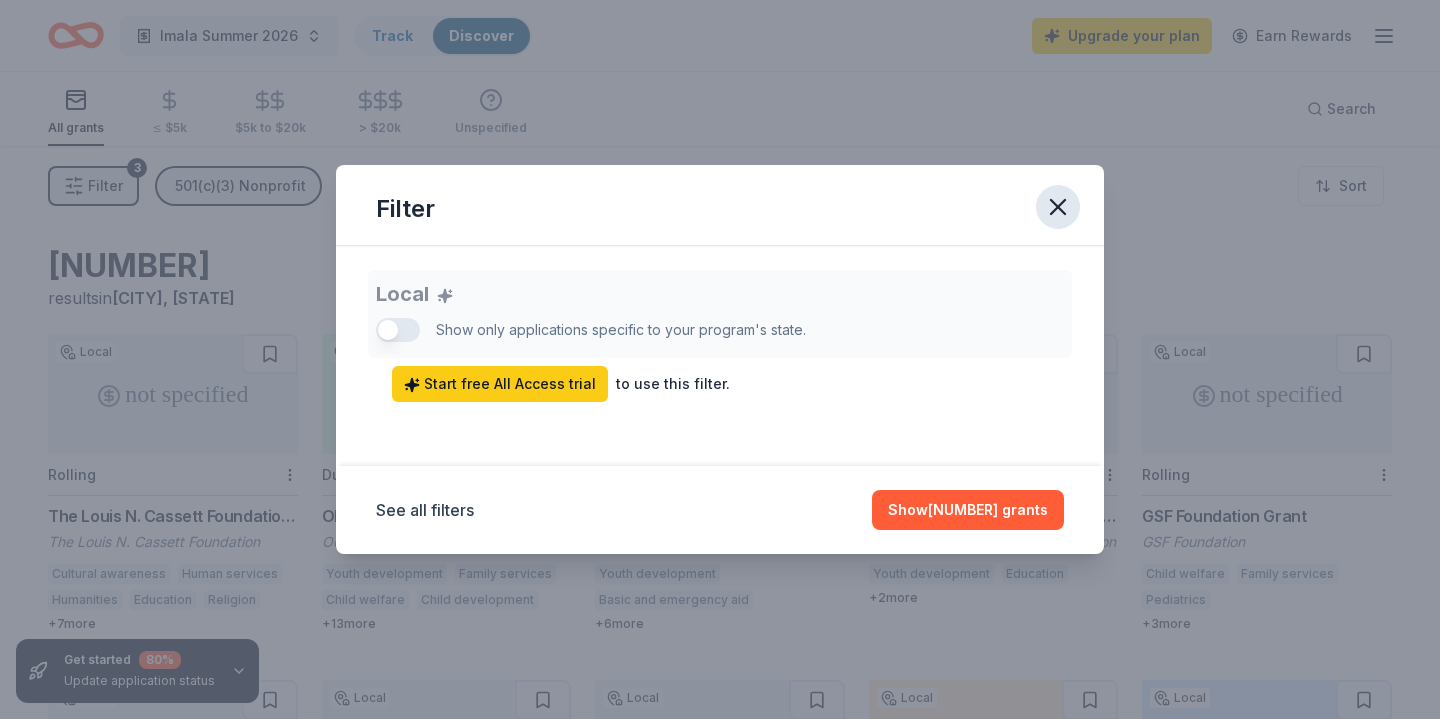 click 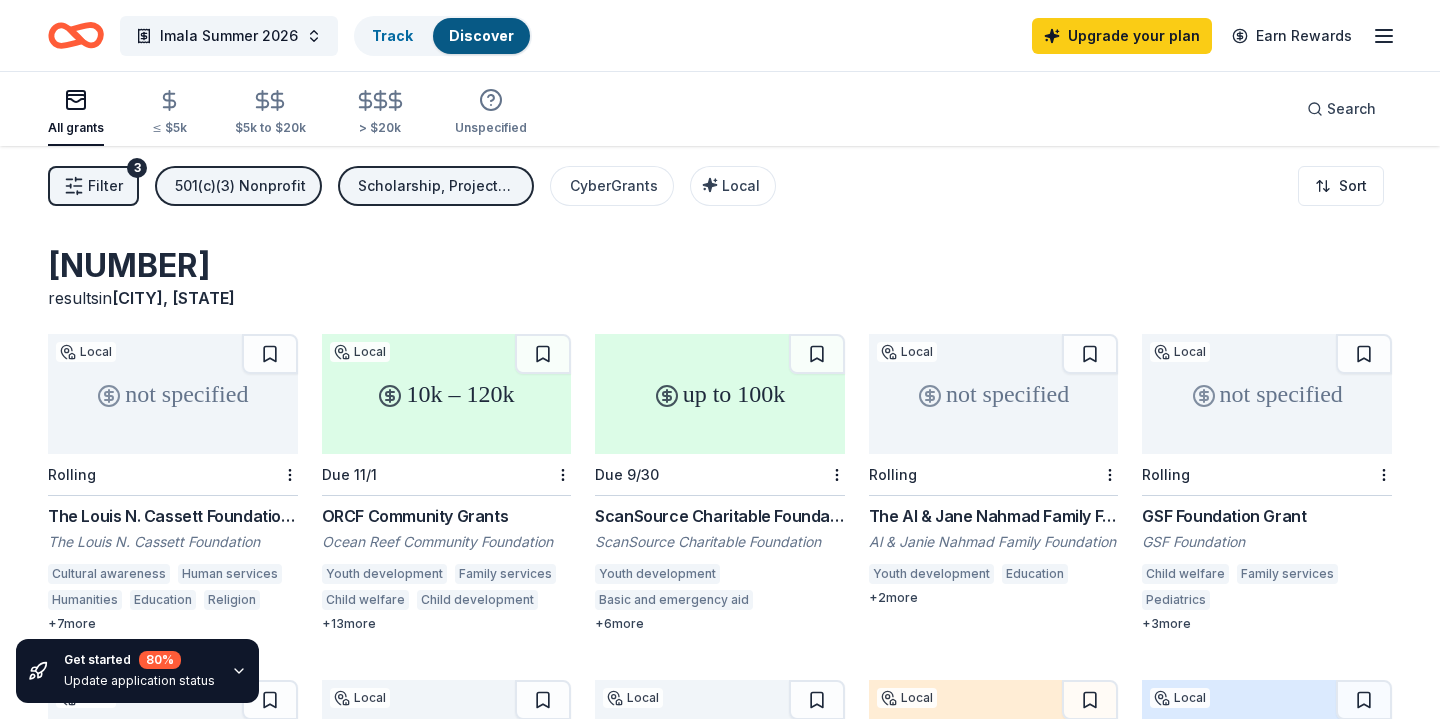 click 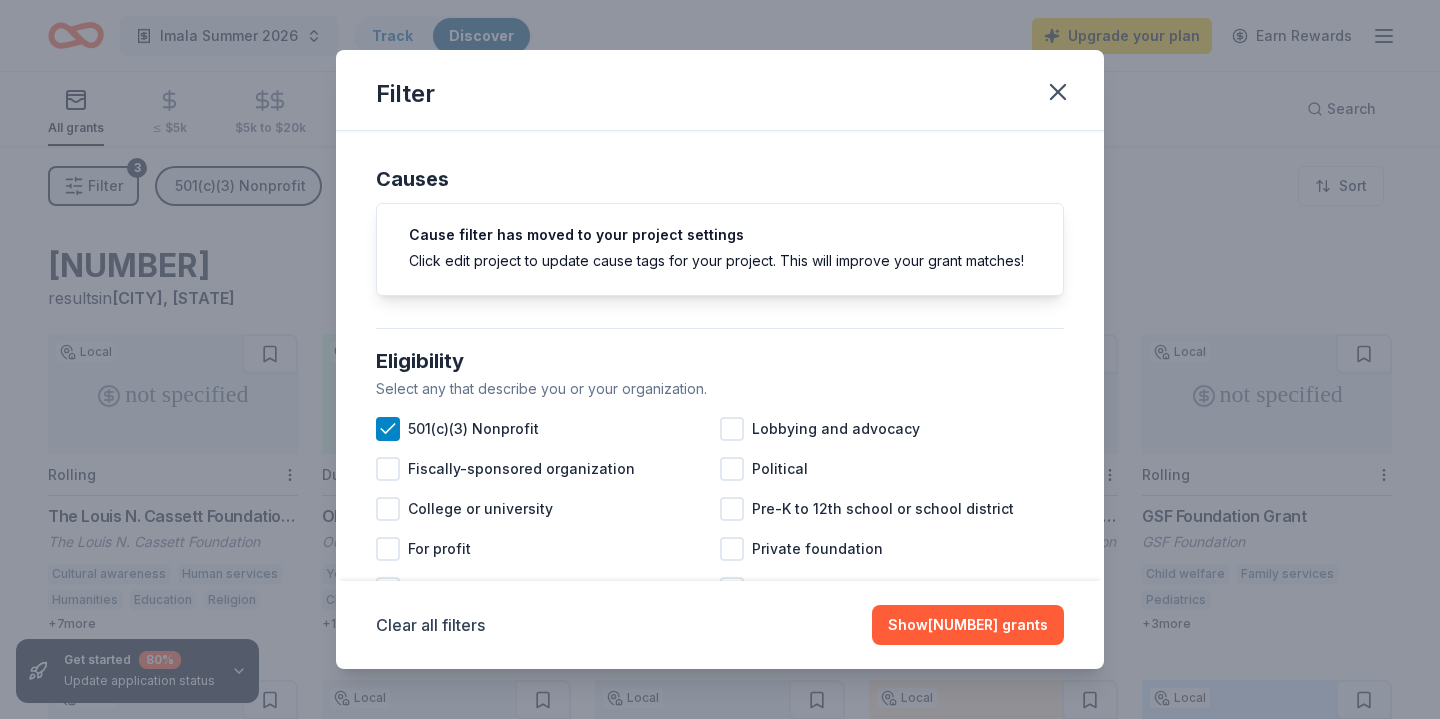 scroll, scrollTop: 0, scrollLeft: 0, axis: both 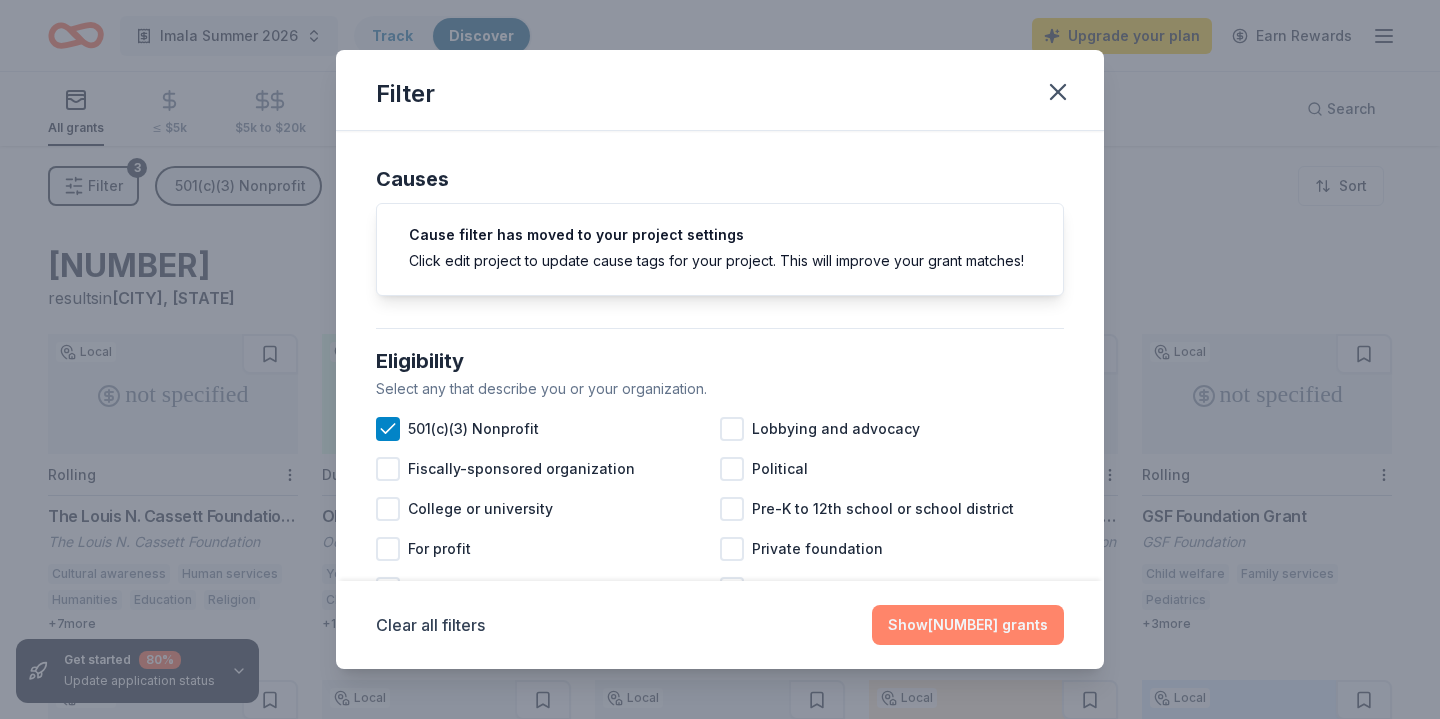 click on "Show  659   grants" at bounding box center [968, 625] 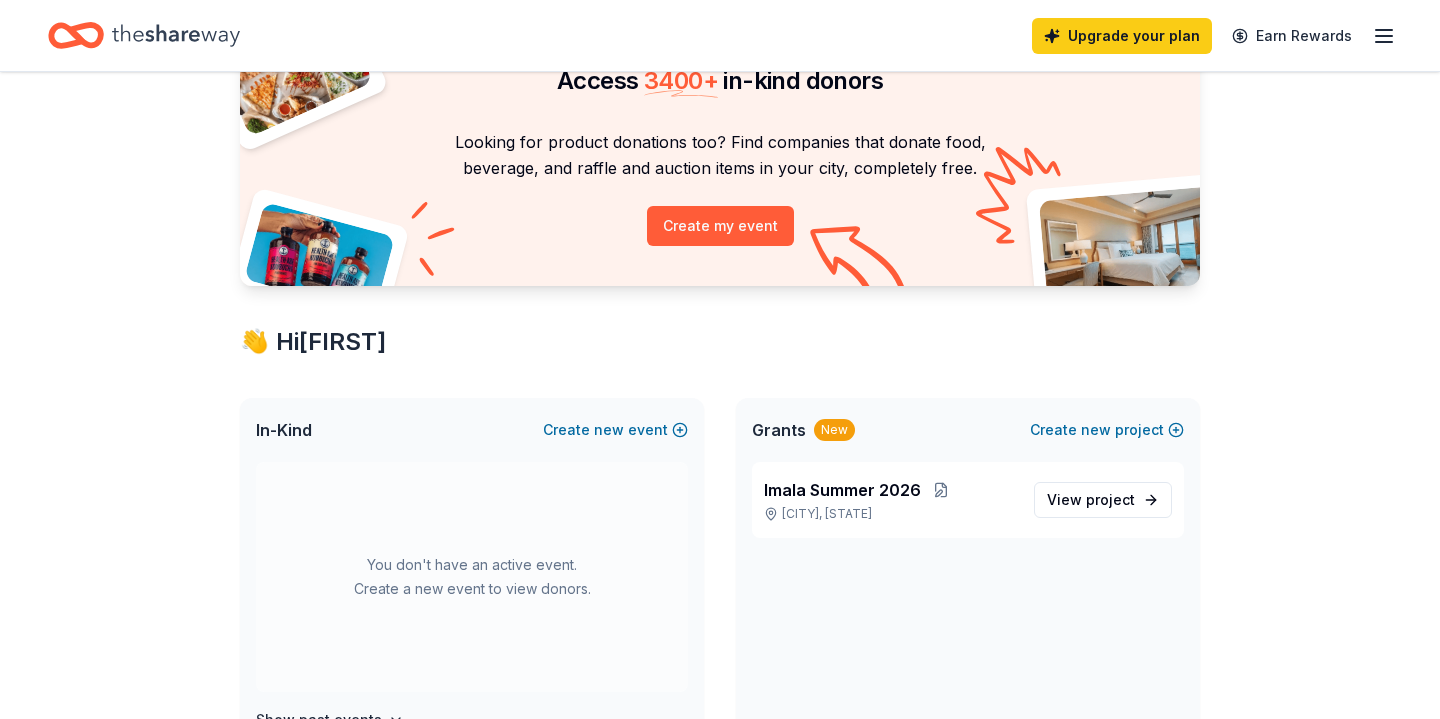 scroll, scrollTop: 122, scrollLeft: 0, axis: vertical 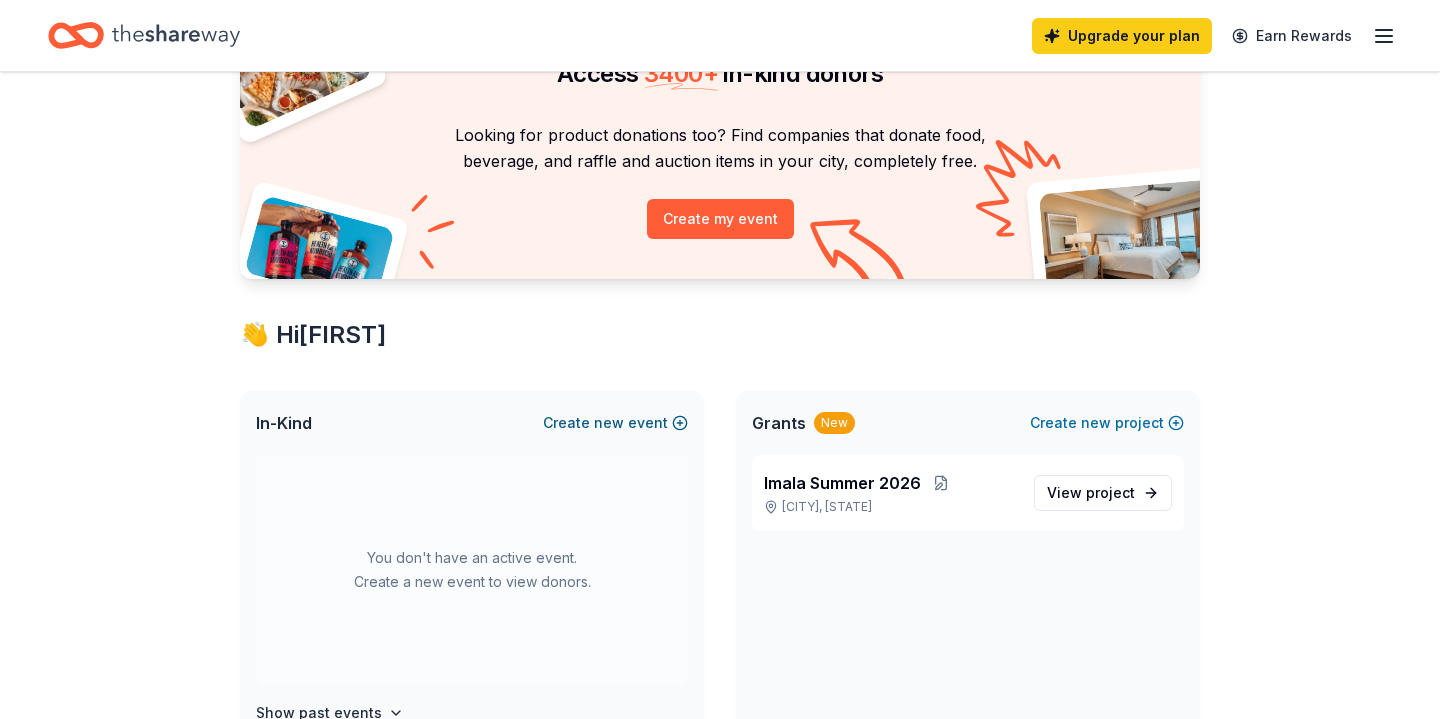 click on "Create  new  event" at bounding box center [615, 423] 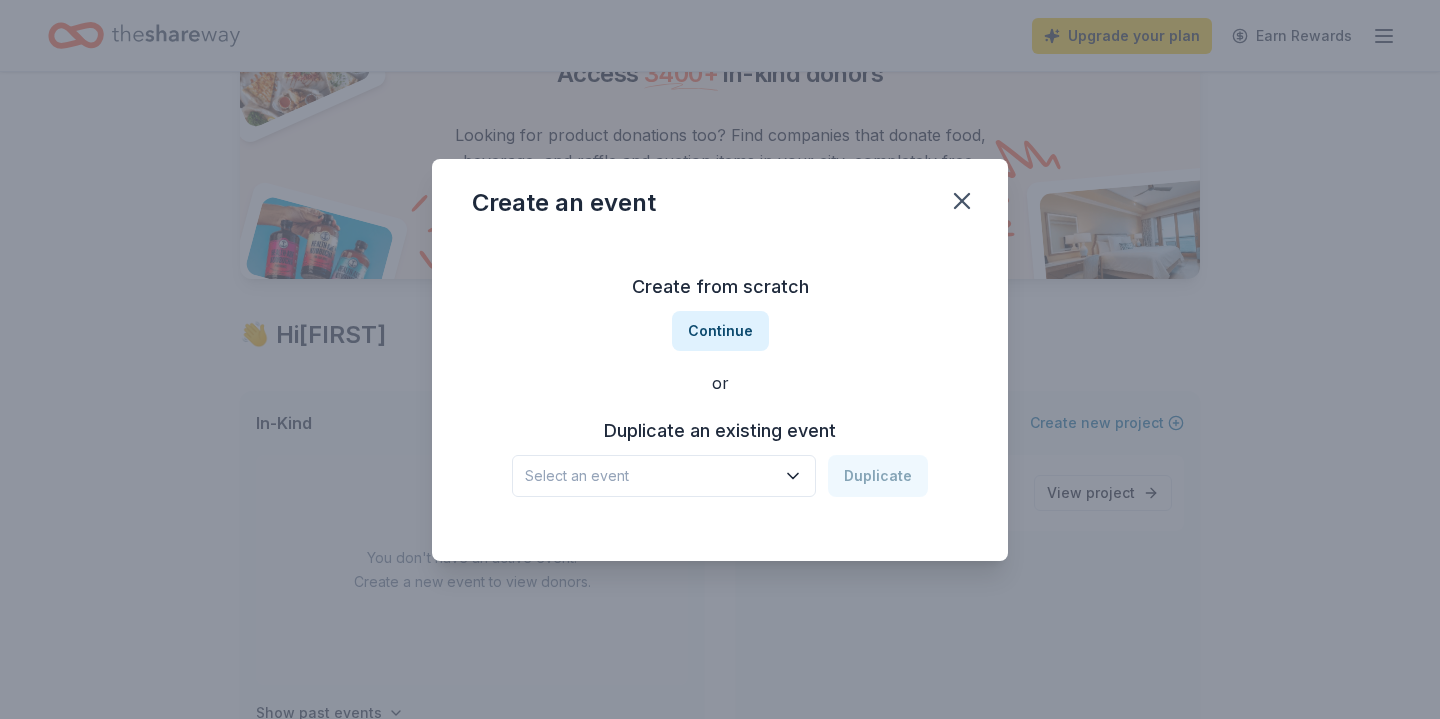 click on "Select an event" at bounding box center [650, 476] 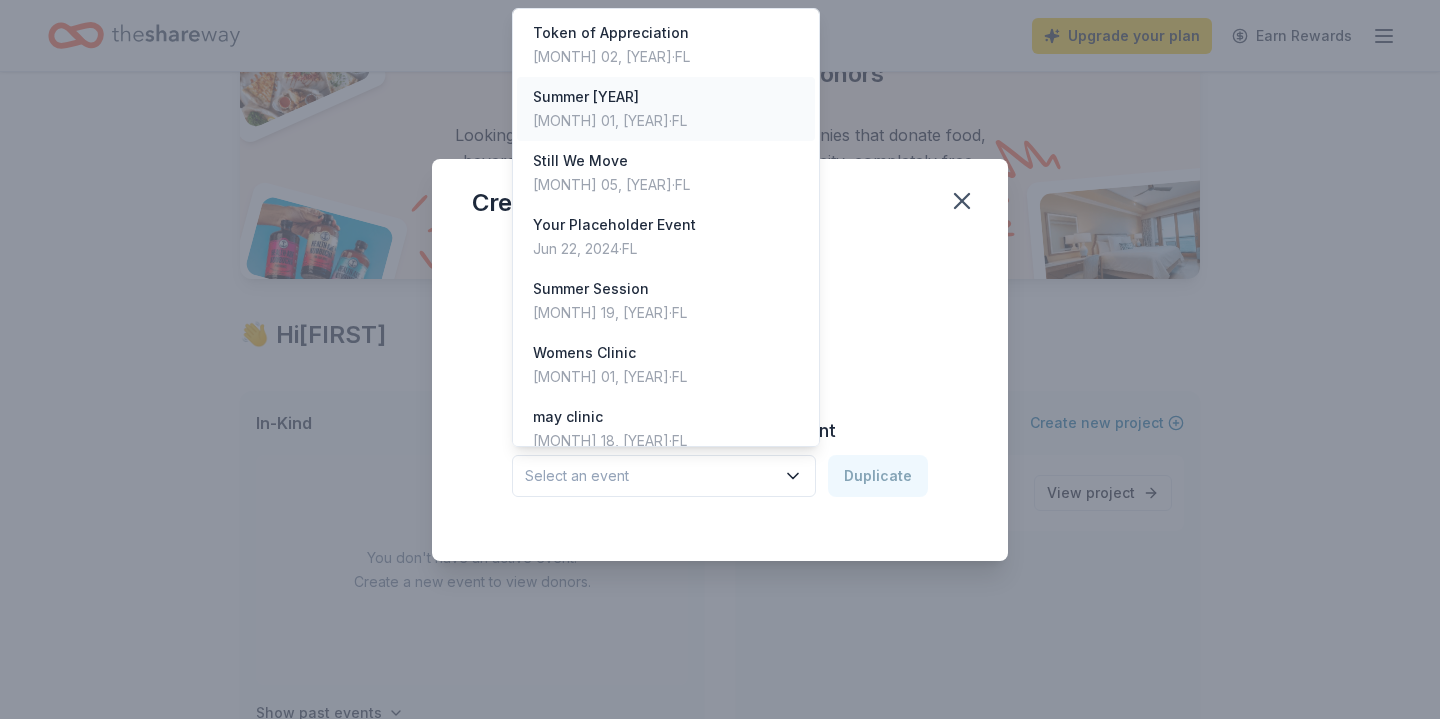 scroll, scrollTop: 0, scrollLeft: 0, axis: both 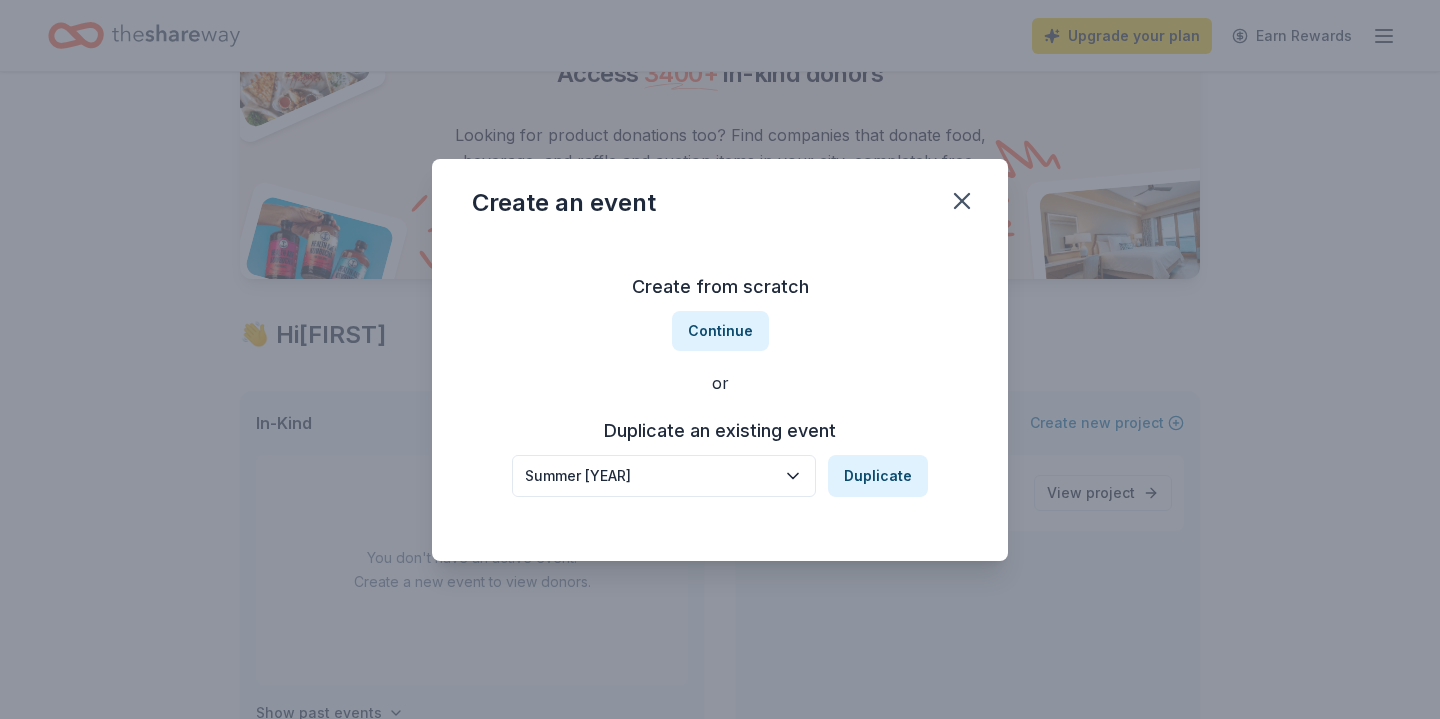 click on "Summer [YEAR]" at bounding box center [650, 476] 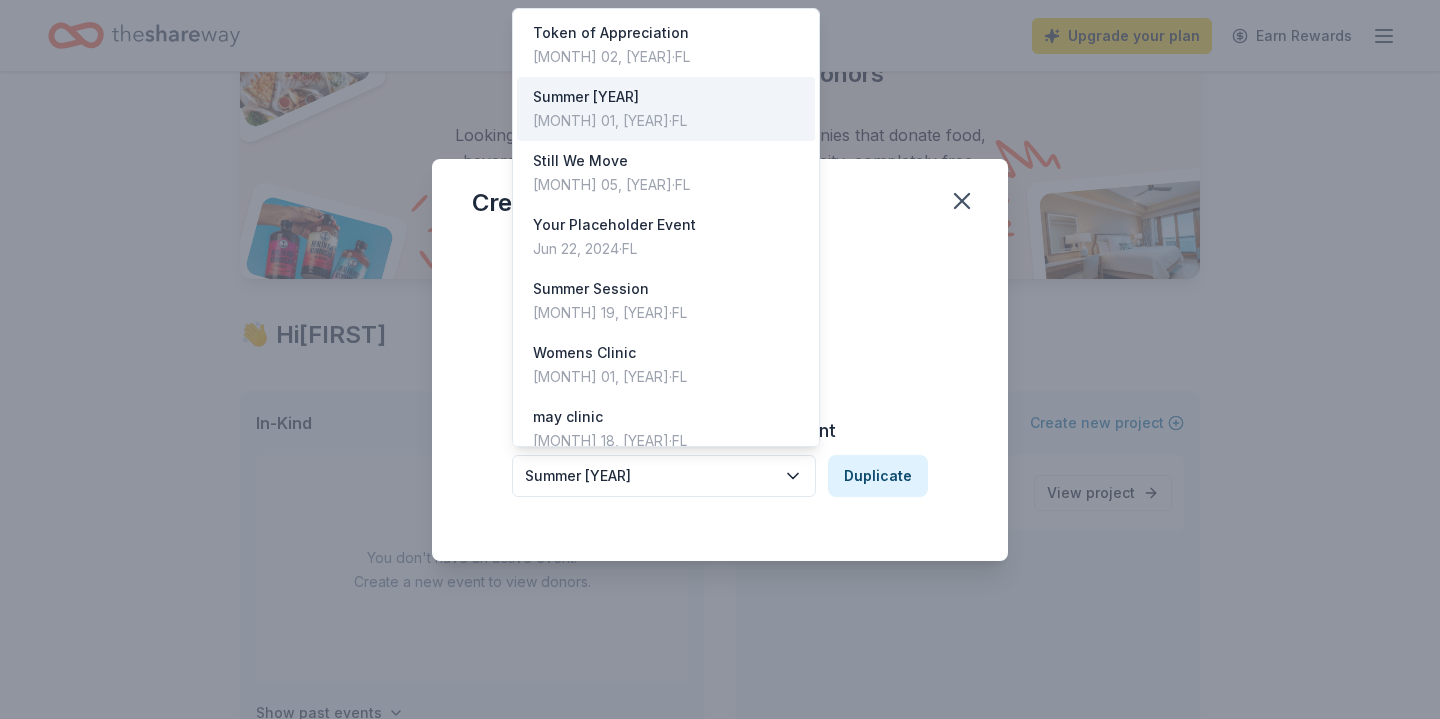 click on "Summer [YEAR] Duplicate" at bounding box center (720, 476) 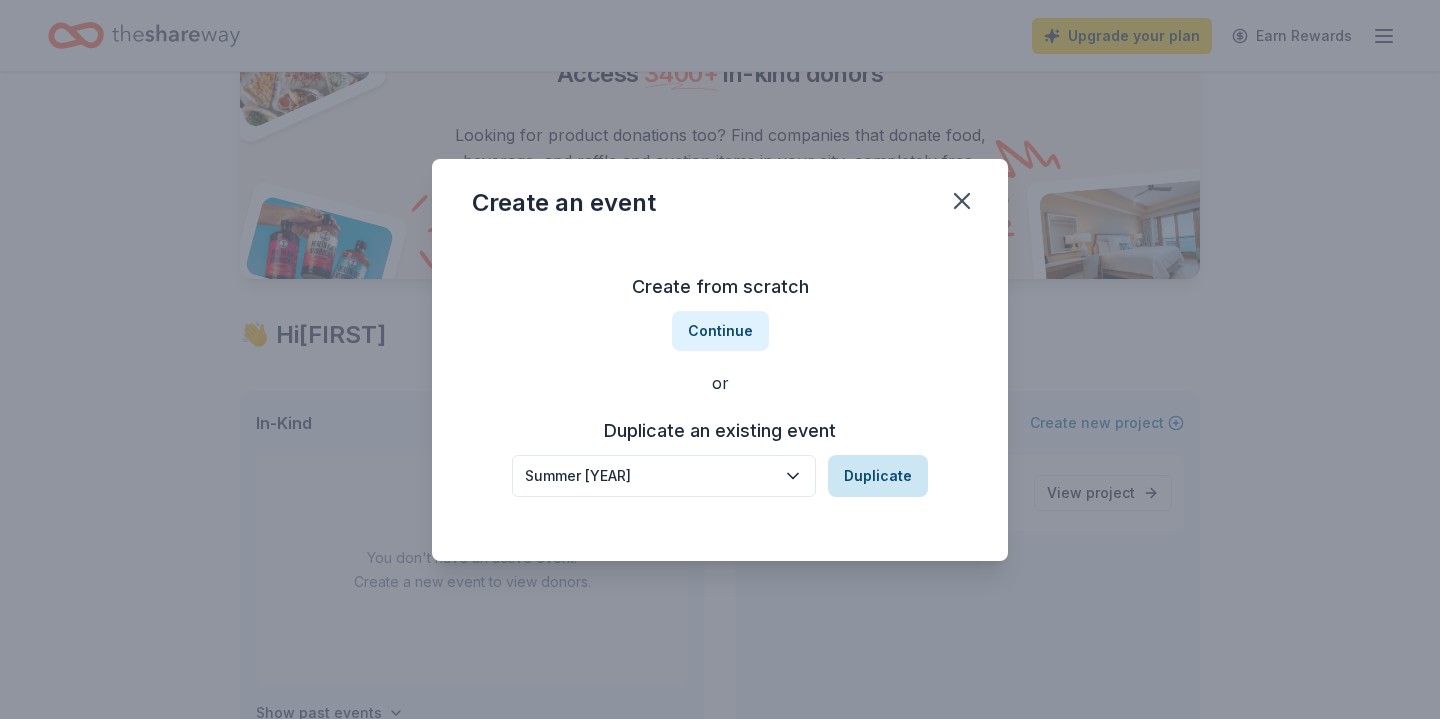 click on "Duplicate" at bounding box center [878, 476] 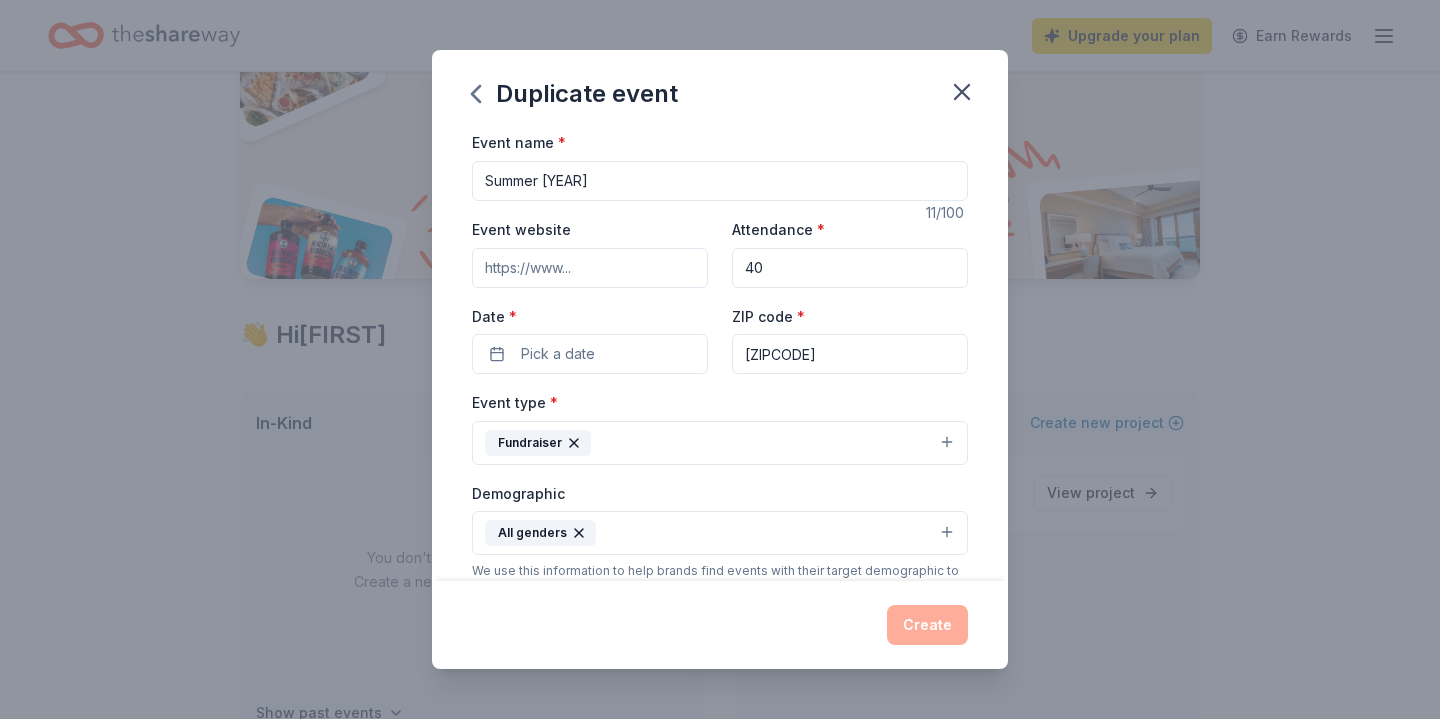 scroll, scrollTop: 0, scrollLeft: 0, axis: both 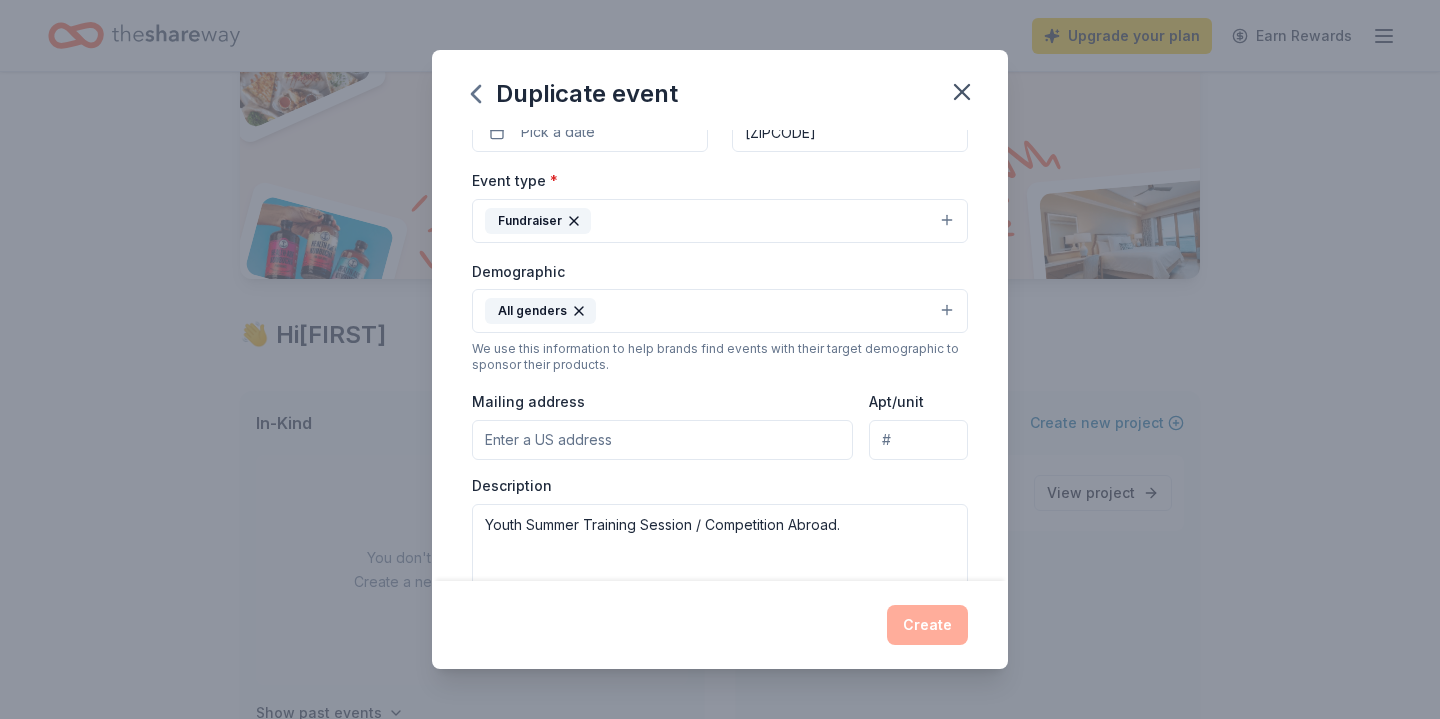 type on "Summer [YEAR]" 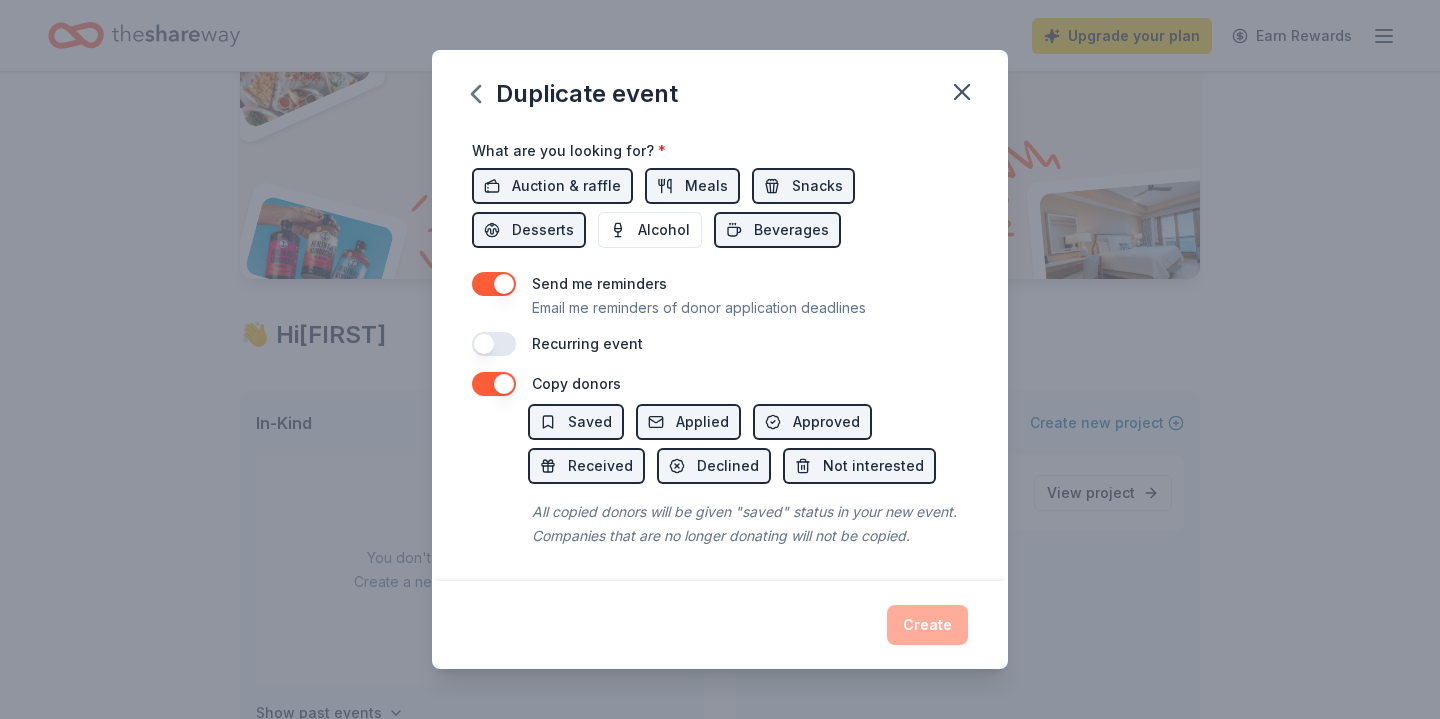 scroll, scrollTop: 701, scrollLeft: 0, axis: vertical 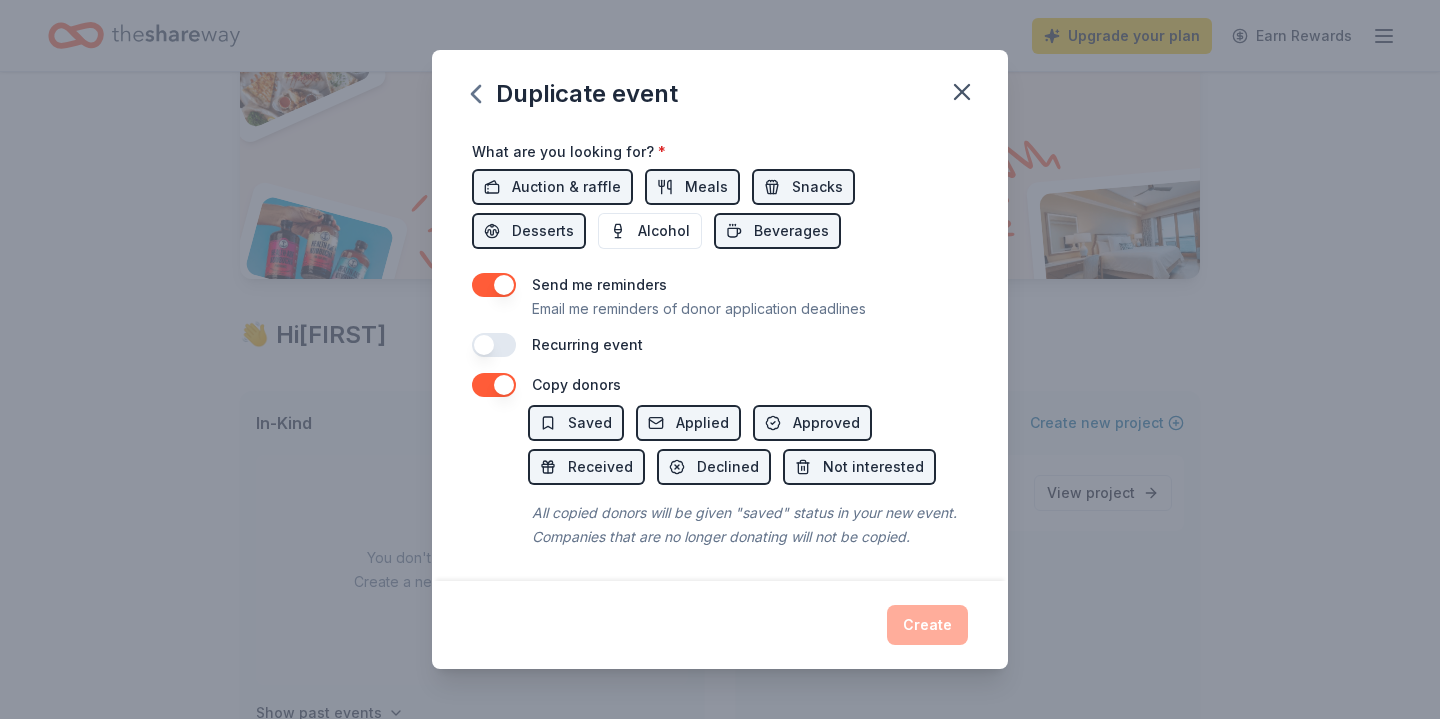 click on "Create" at bounding box center [720, 625] 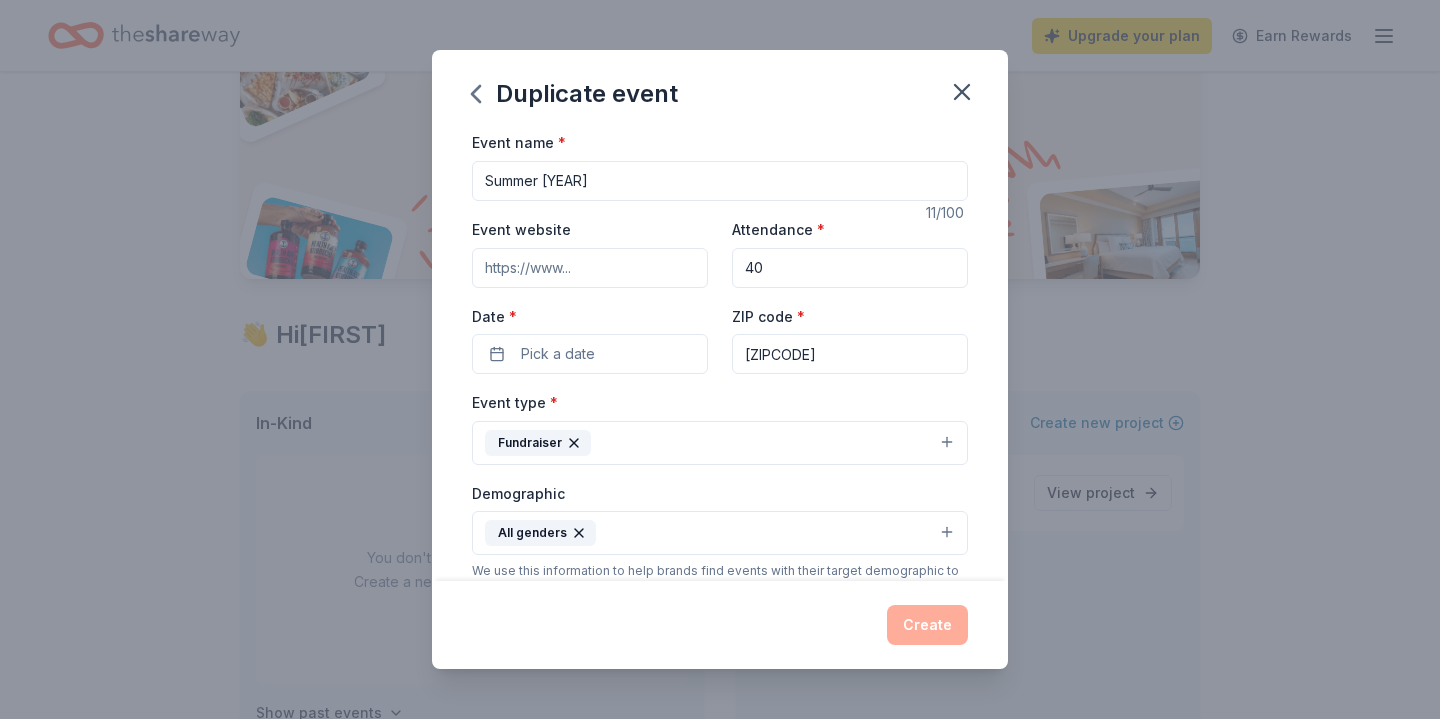 scroll, scrollTop: 0, scrollLeft: 0, axis: both 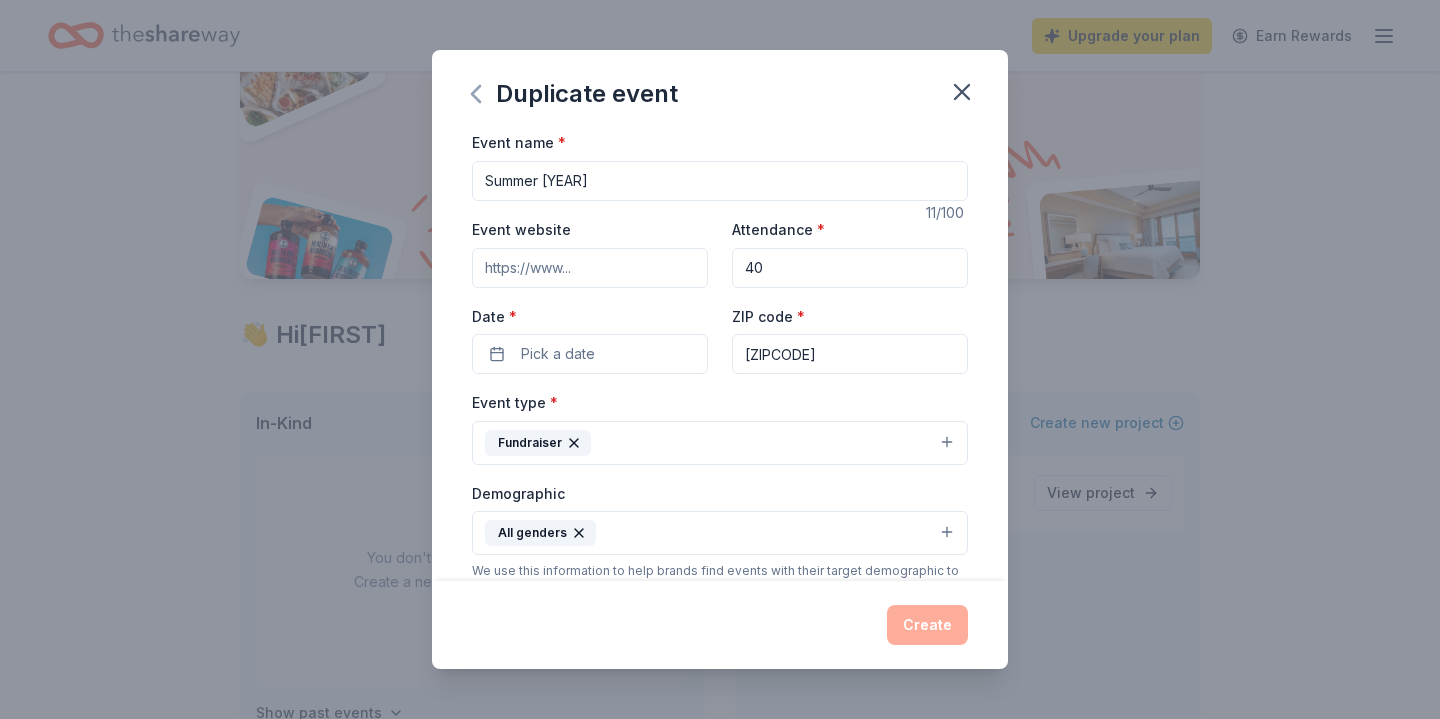 click 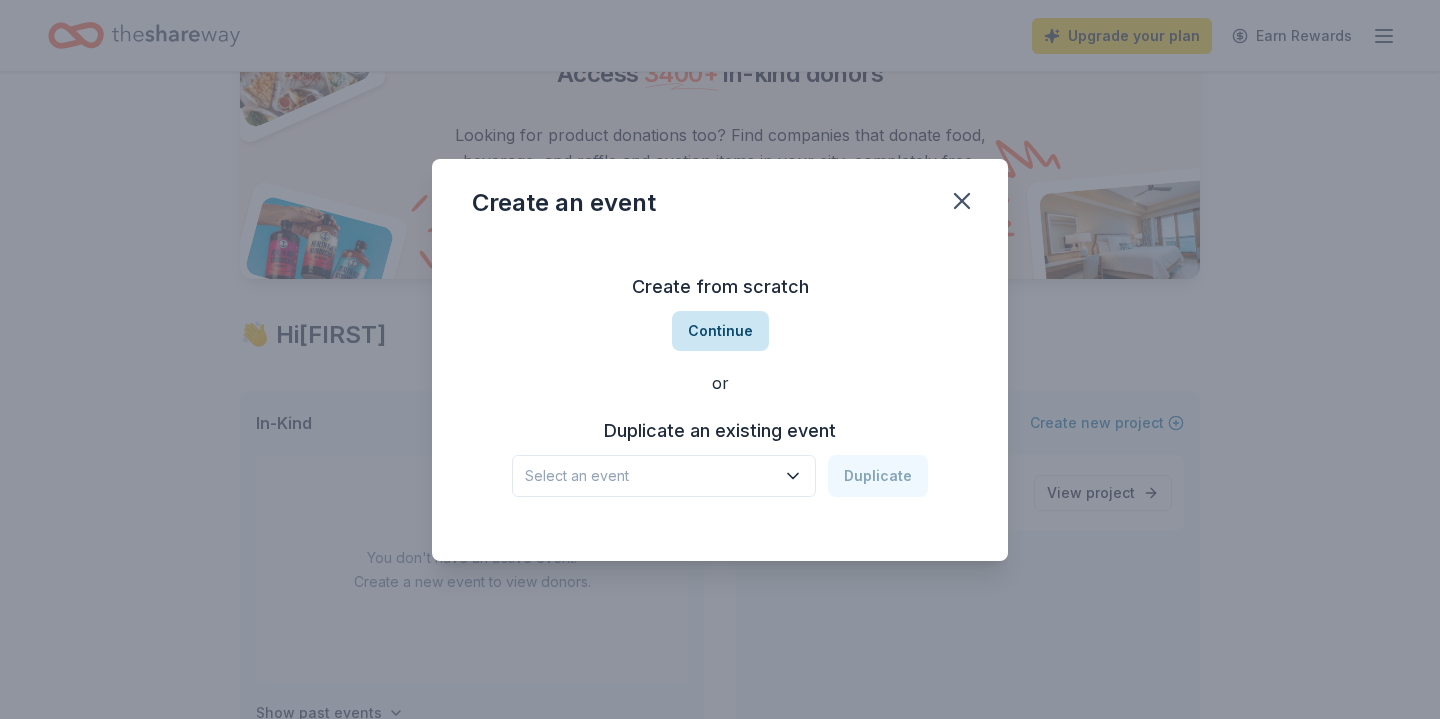 click on "Continue" at bounding box center [720, 331] 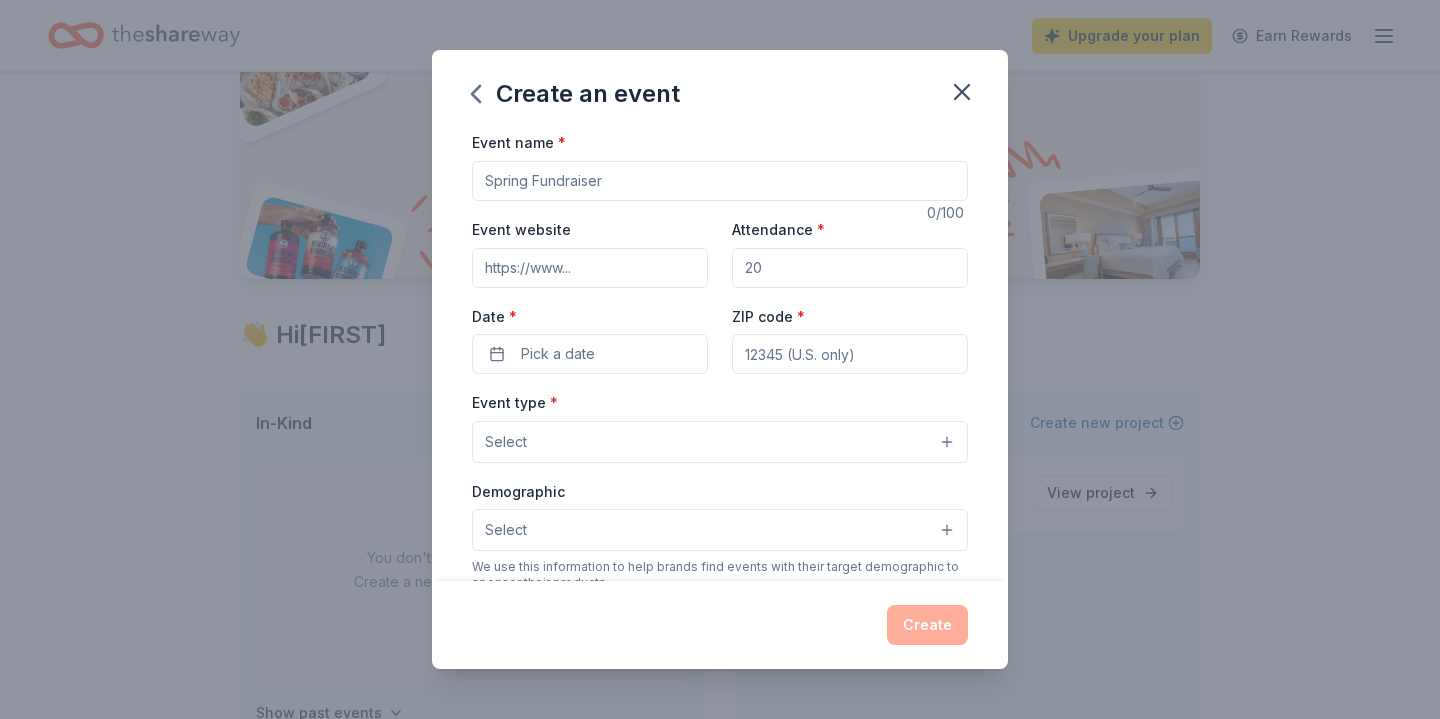 click on "Event name *" at bounding box center (720, 181) 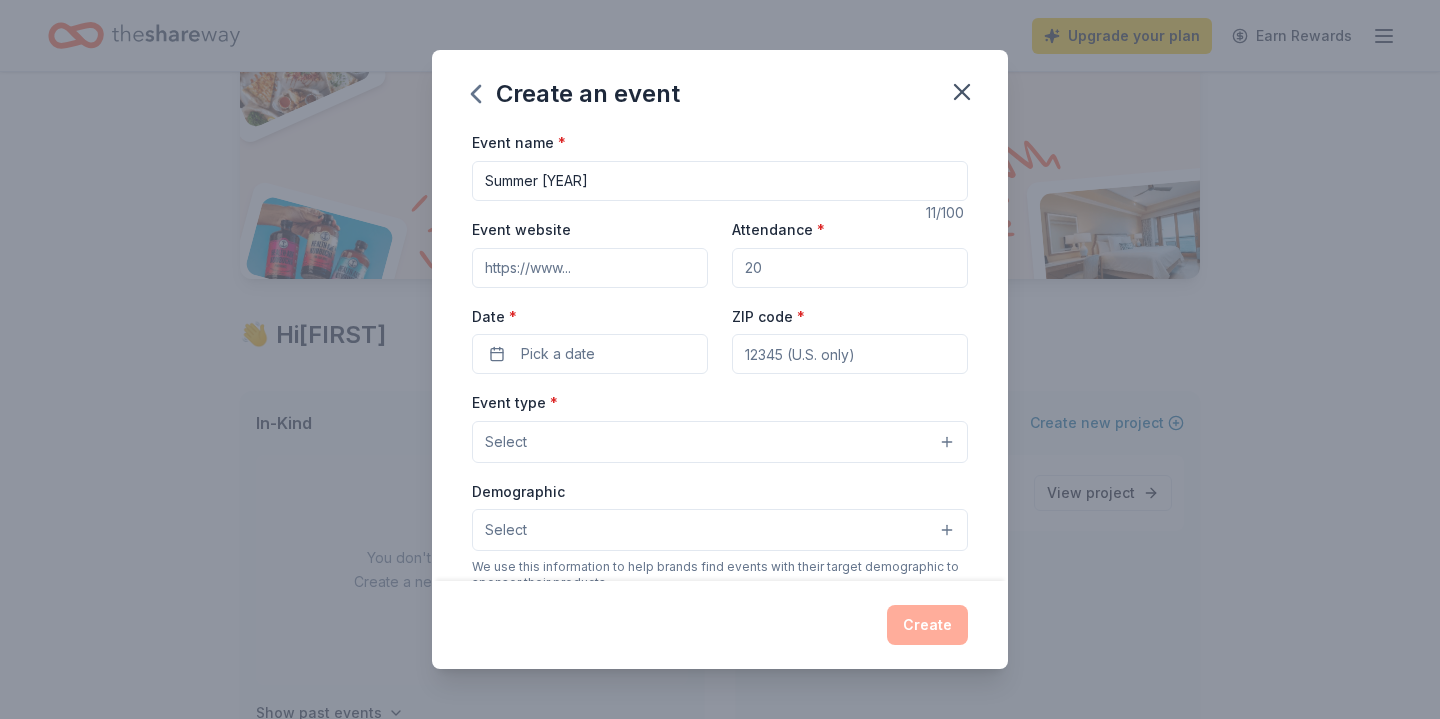 scroll, scrollTop: 30, scrollLeft: 0, axis: vertical 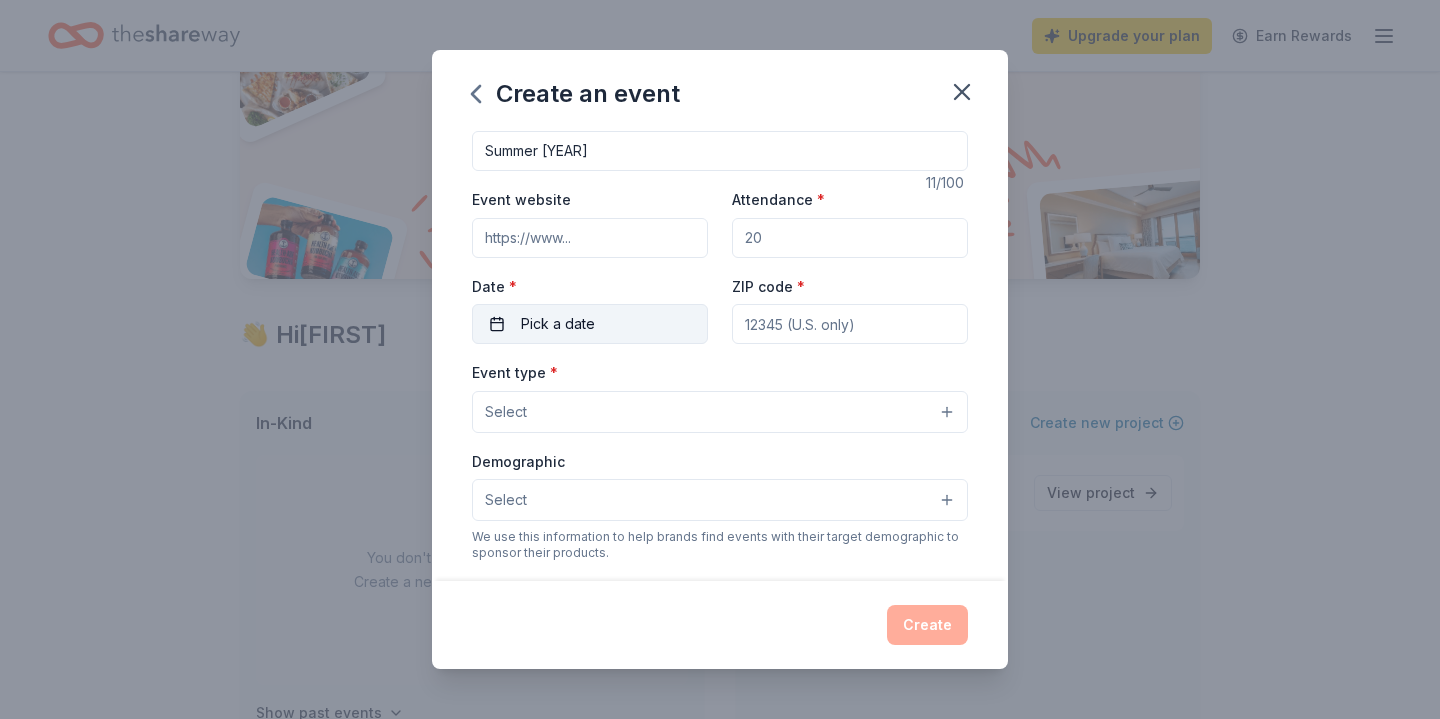 type on "Summer [YEAR]" 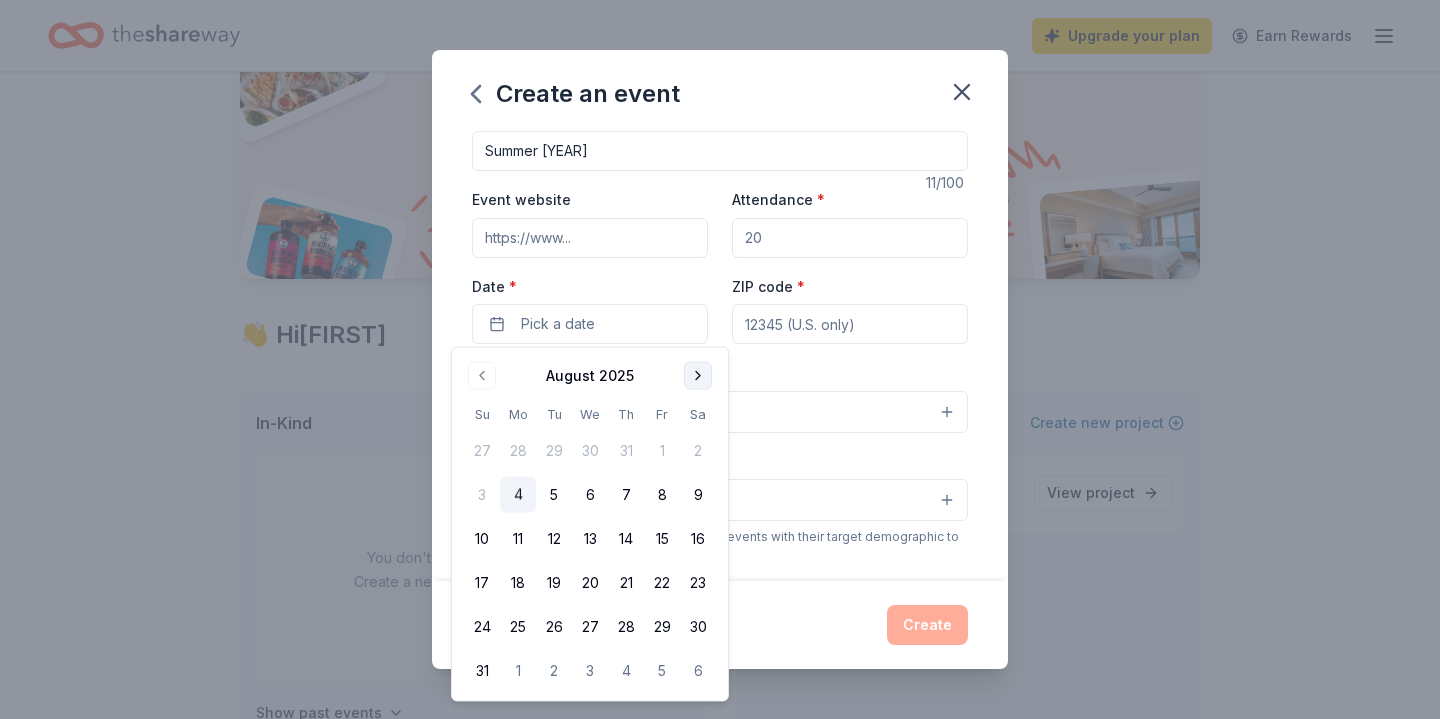 click at bounding box center (698, 376) 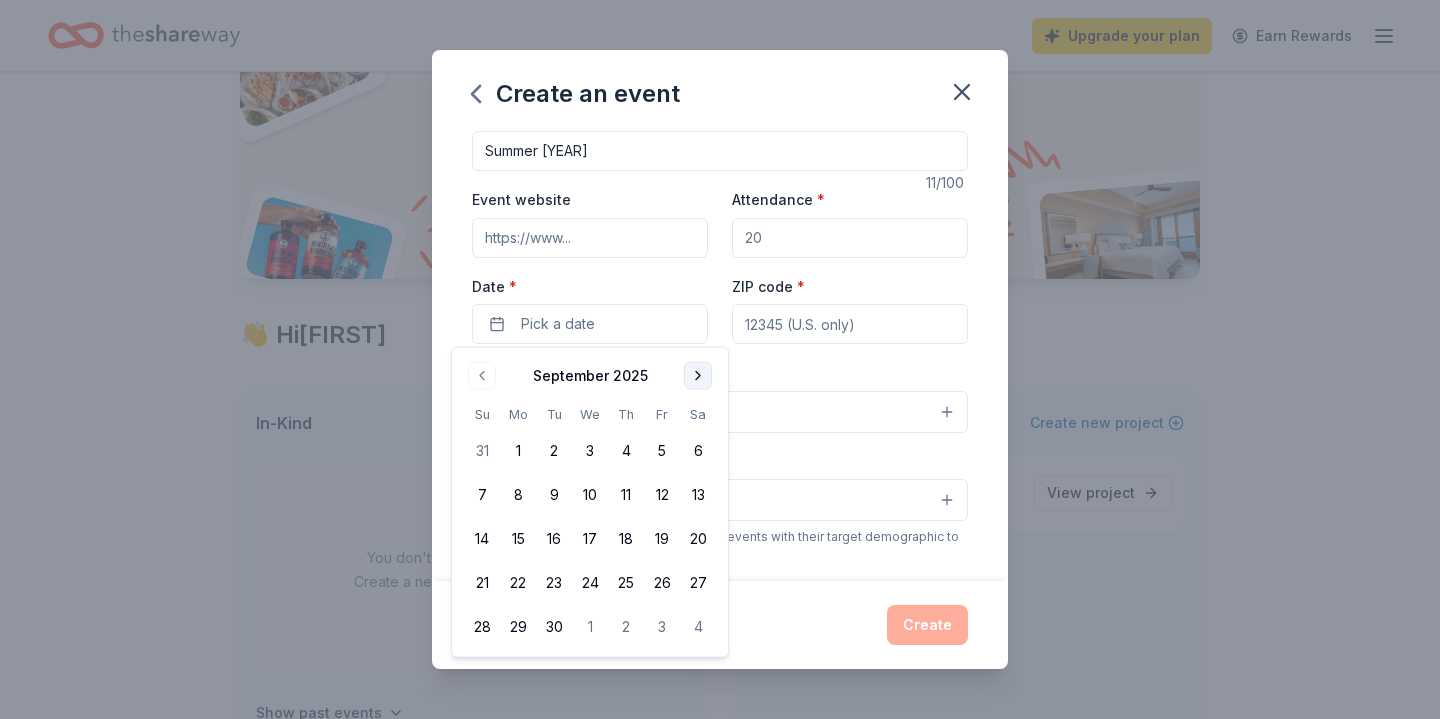 click at bounding box center [698, 376] 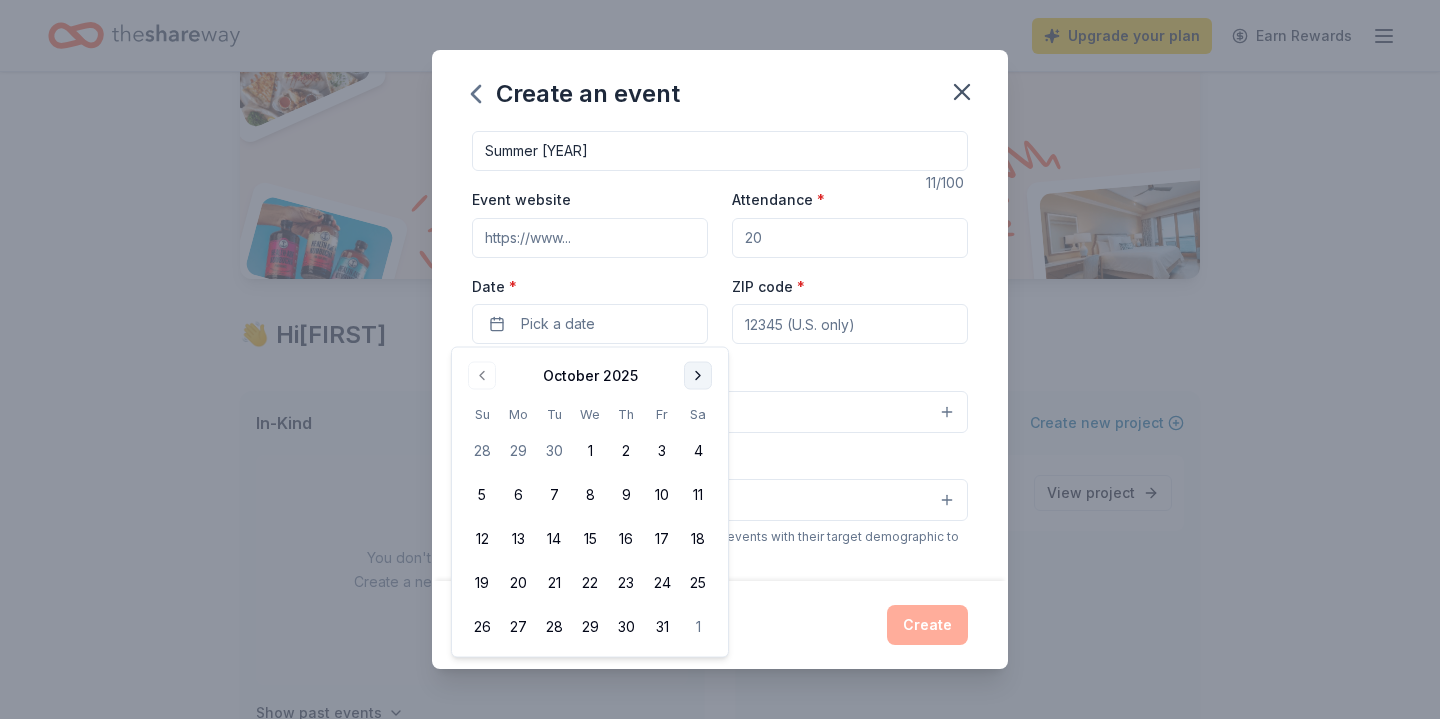 click at bounding box center [698, 376] 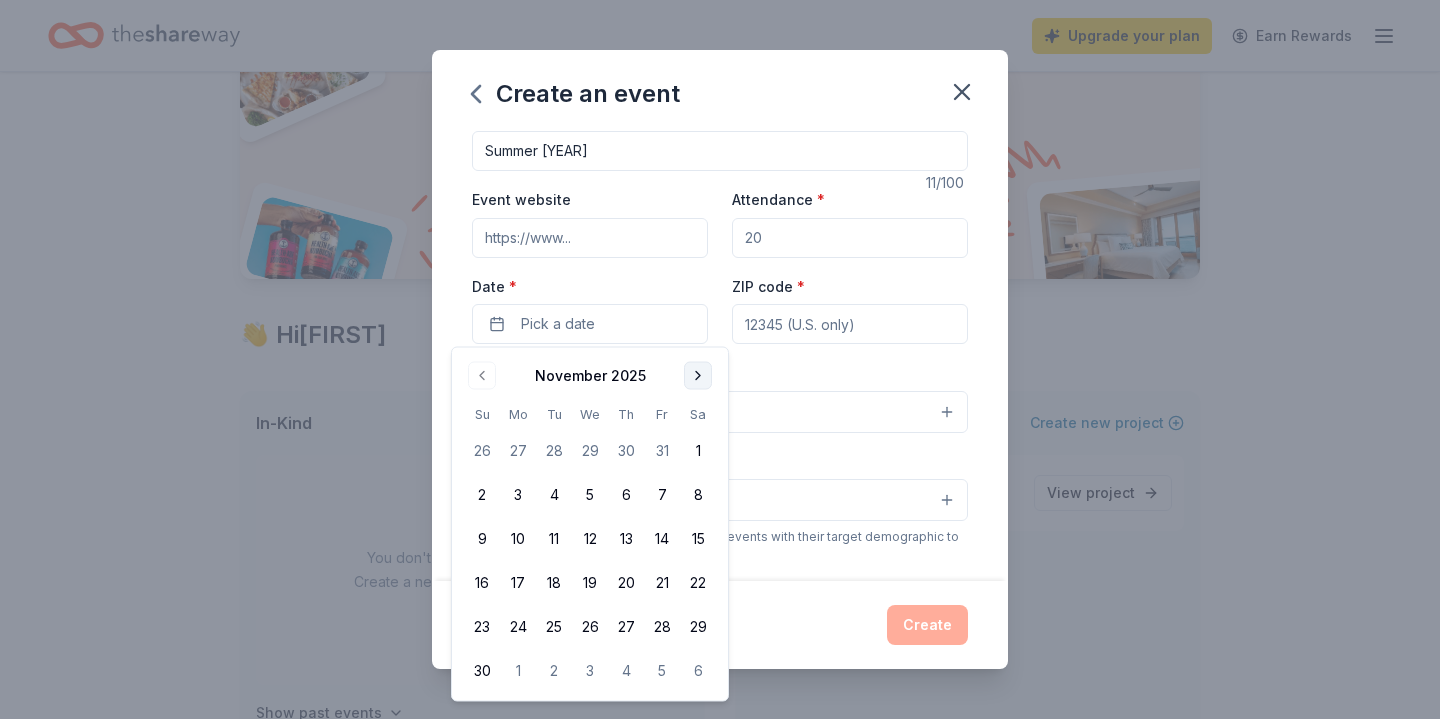 click at bounding box center (698, 376) 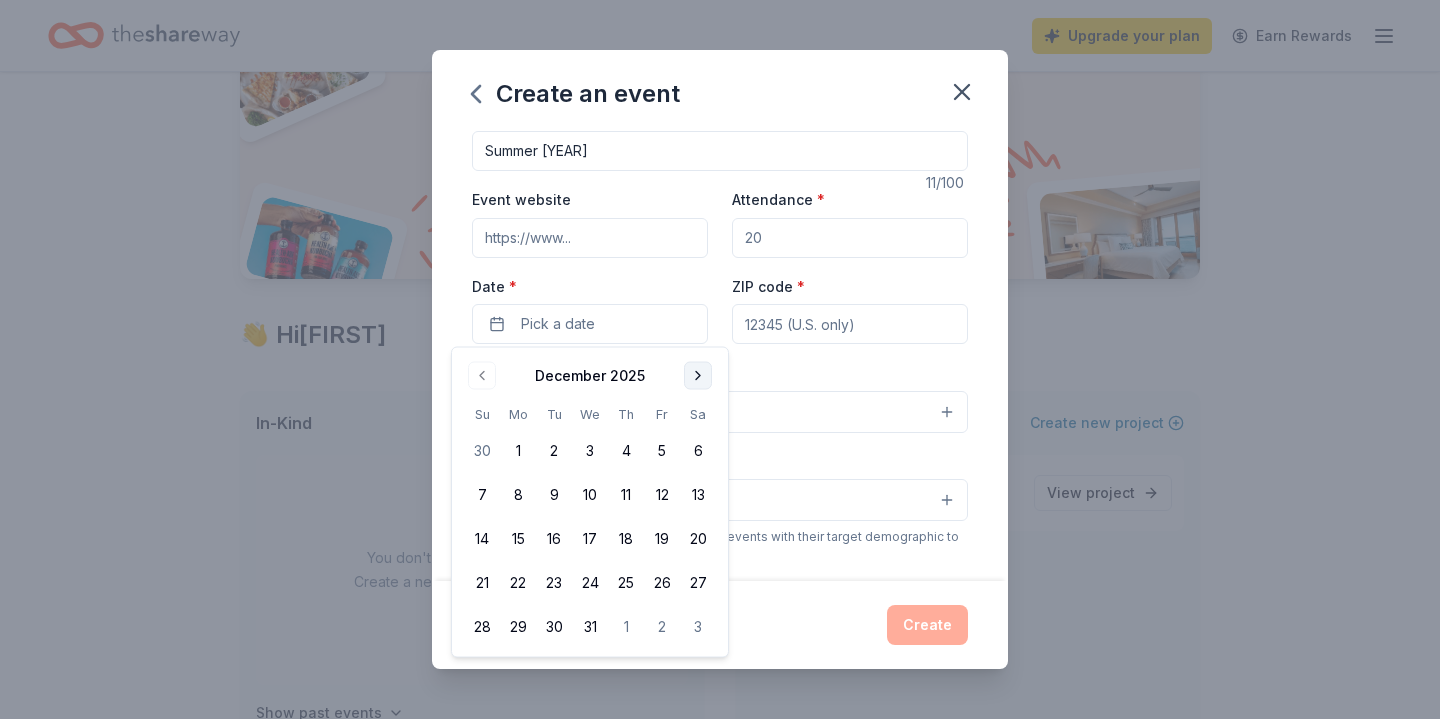 click at bounding box center [698, 376] 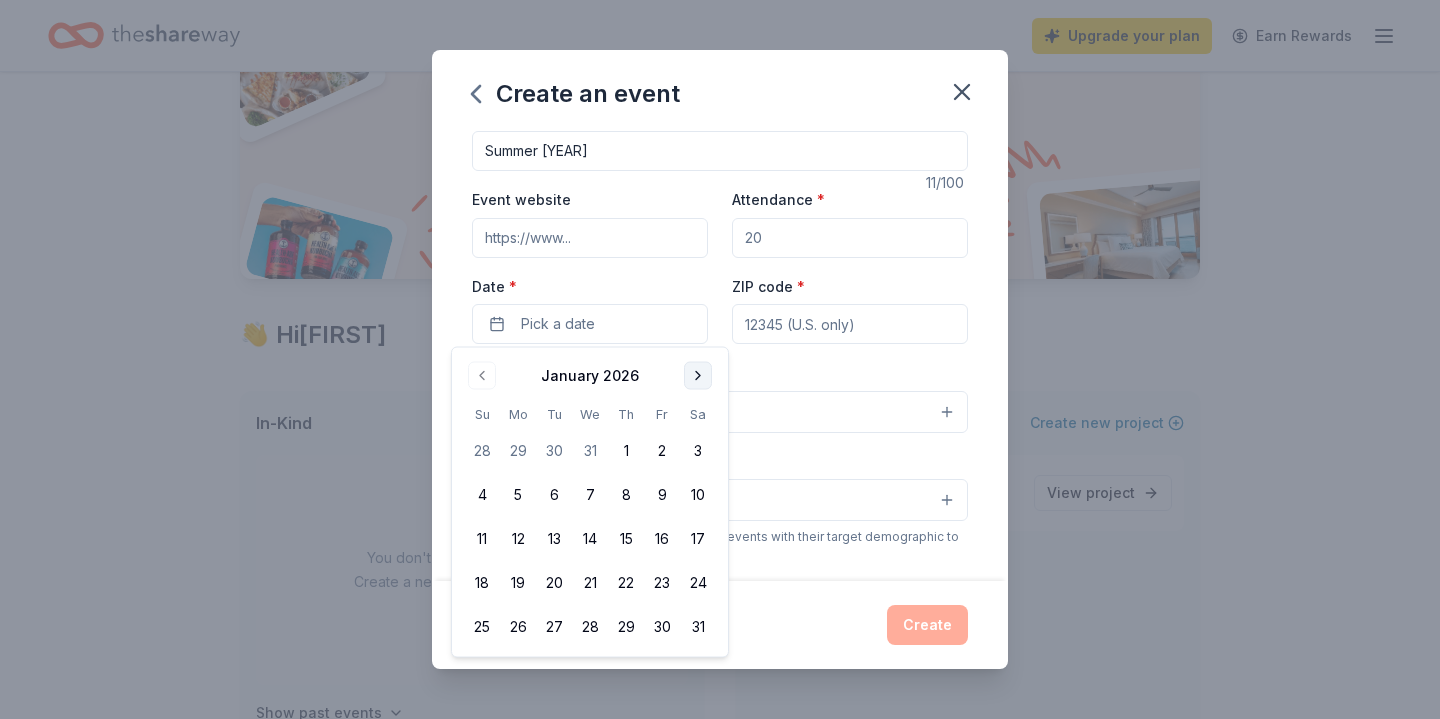 click at bounding box center [698, 376] 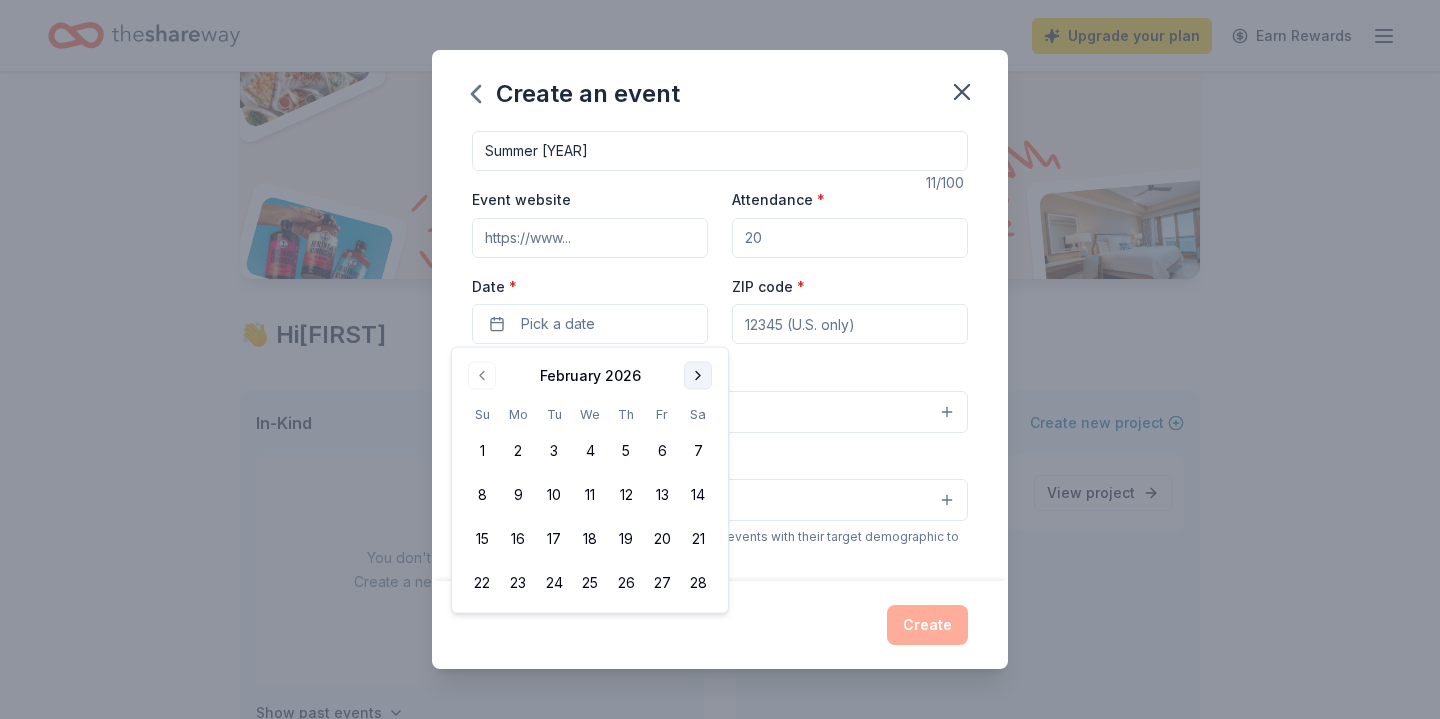 click at bounding box center [698, 376] 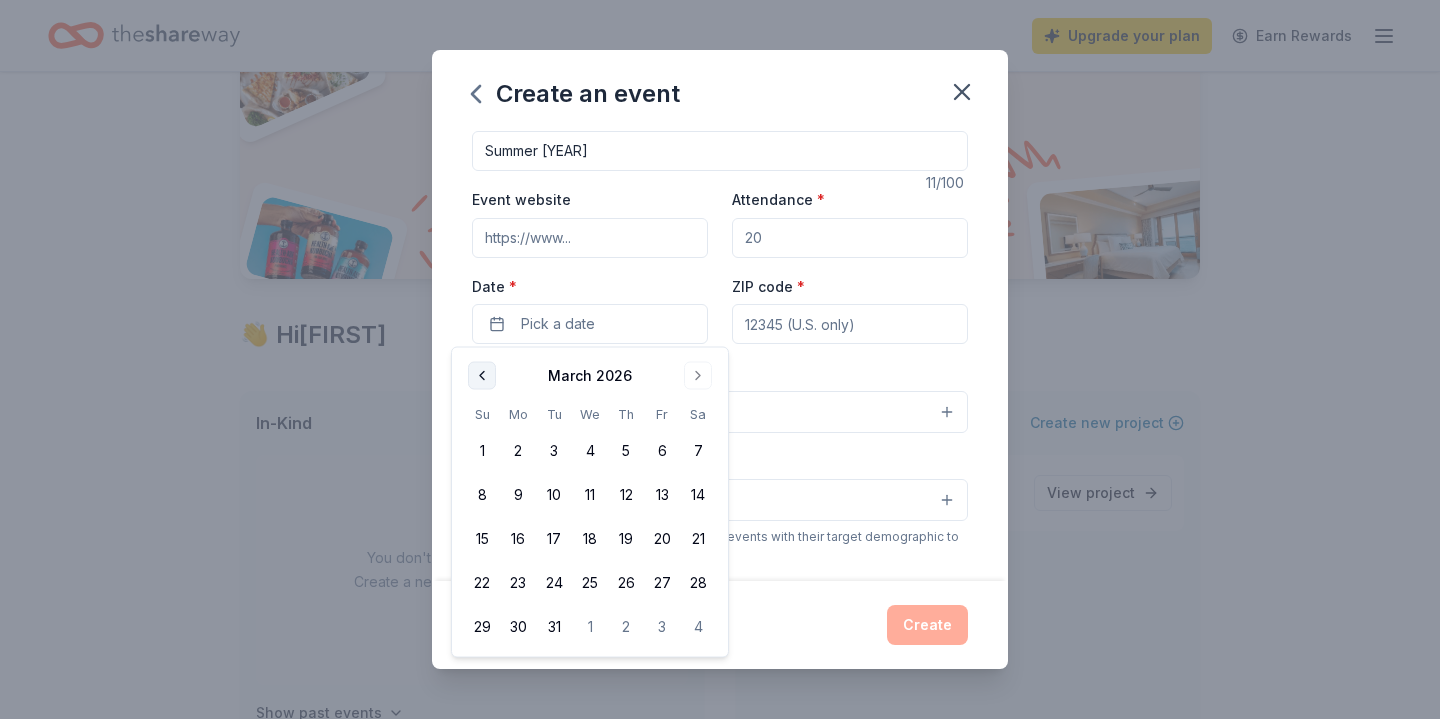 click at bounding box center [482, 376] 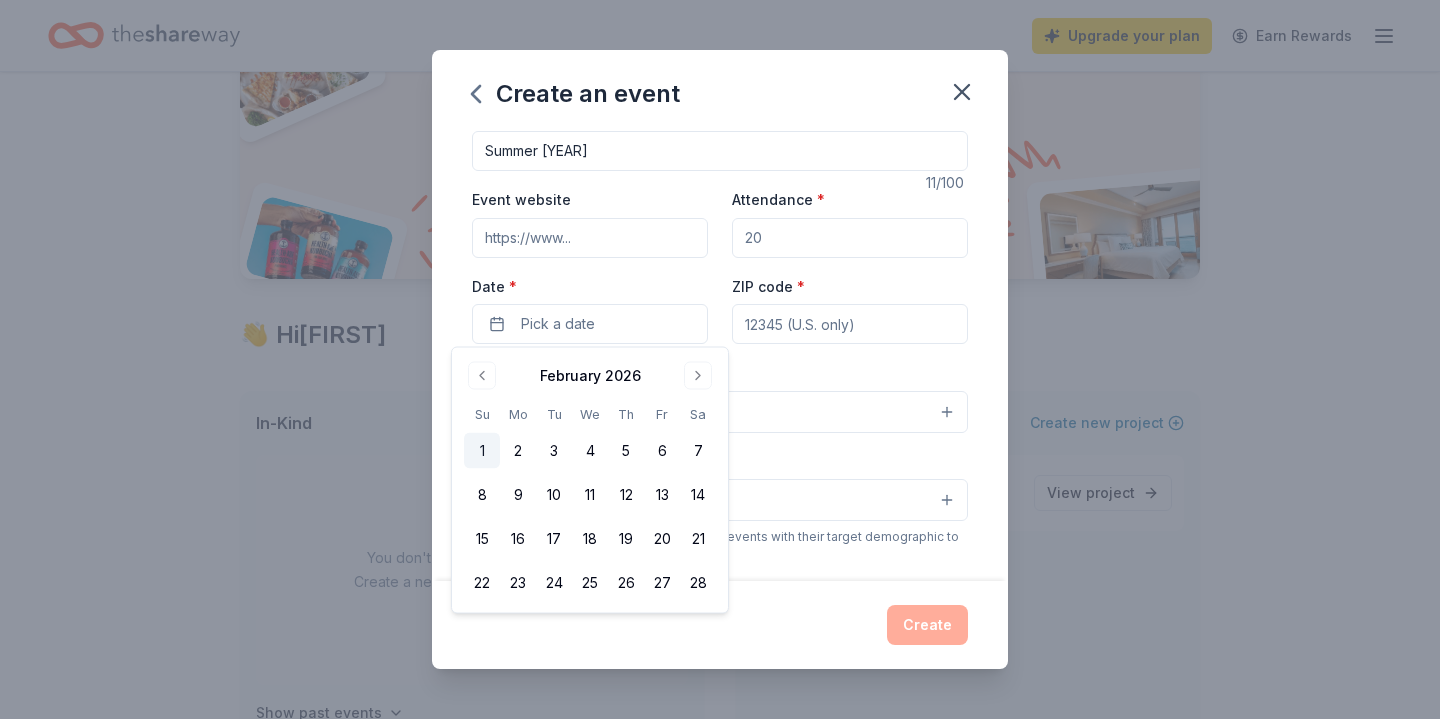 click on "1" at bounding box center [482, 451] 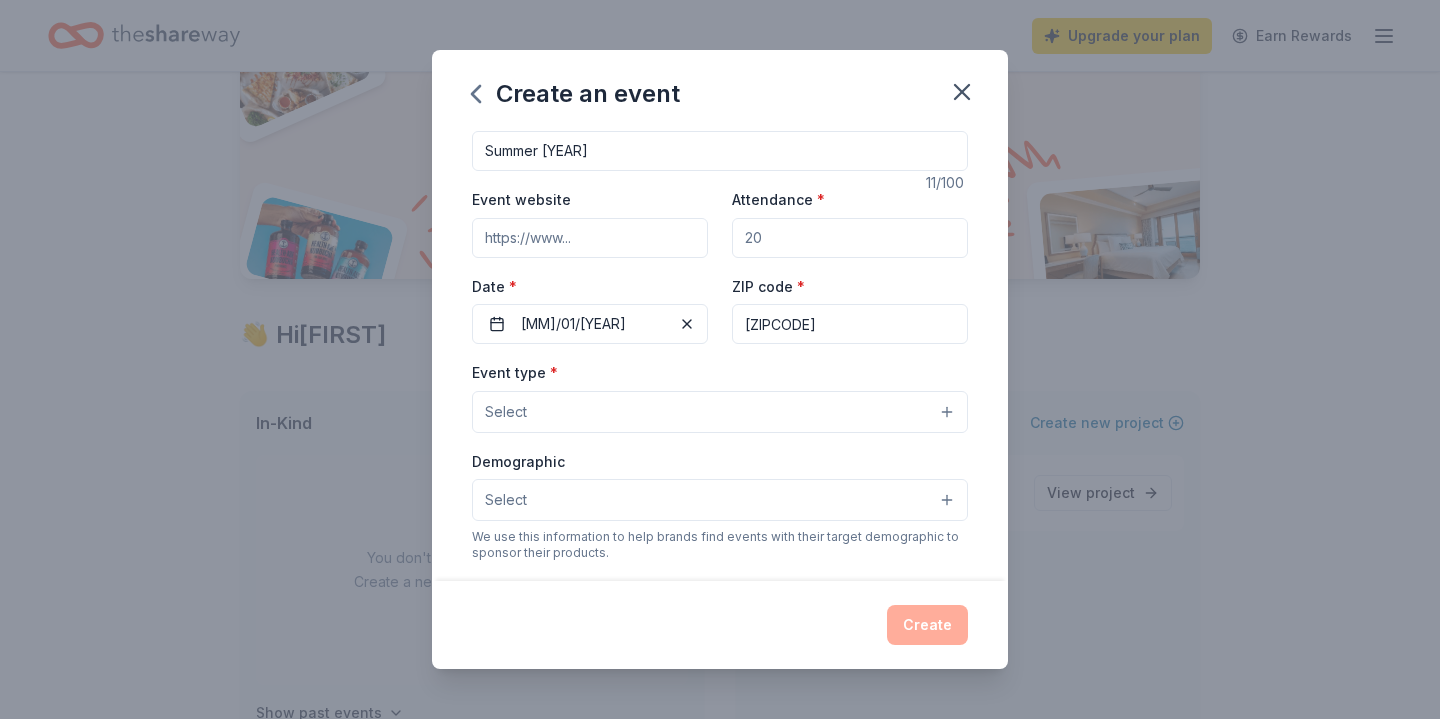 type on "[ZIPCODE]" 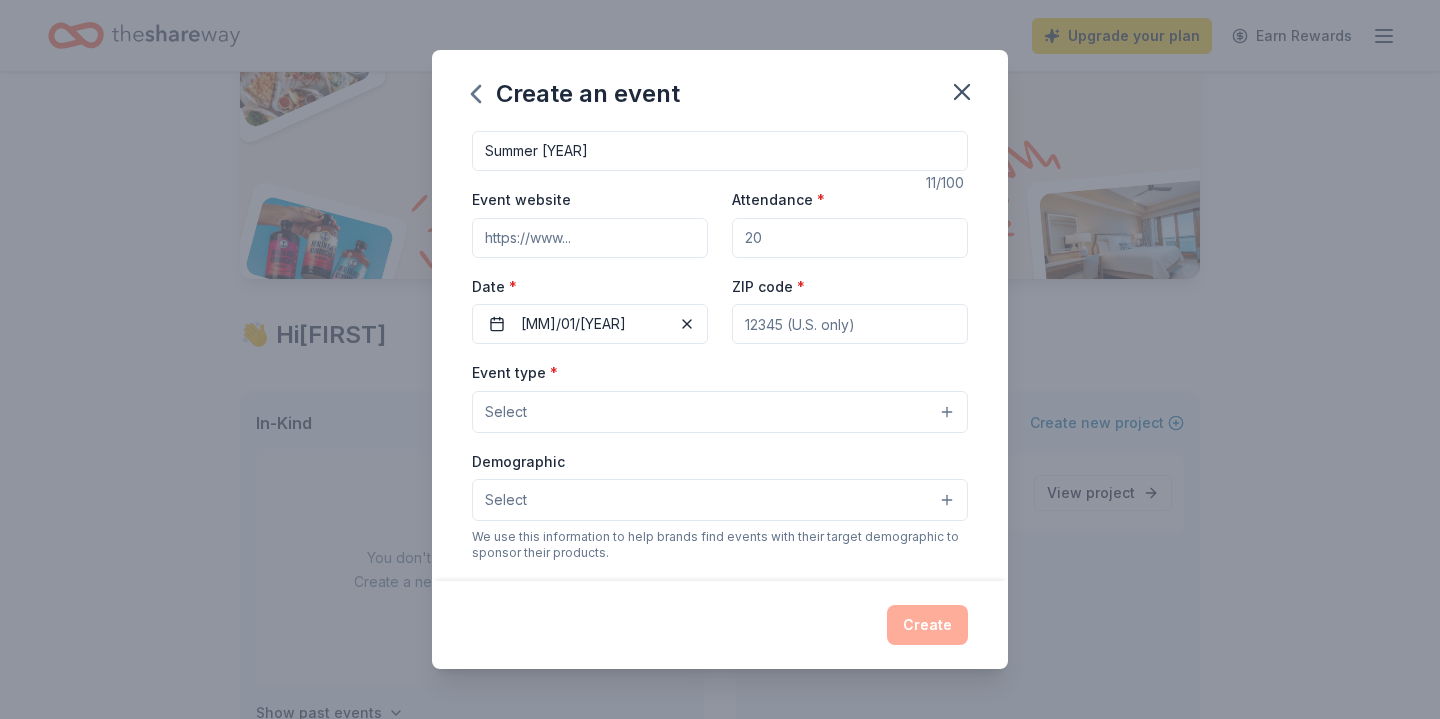 type on "[ZIPCODE]" 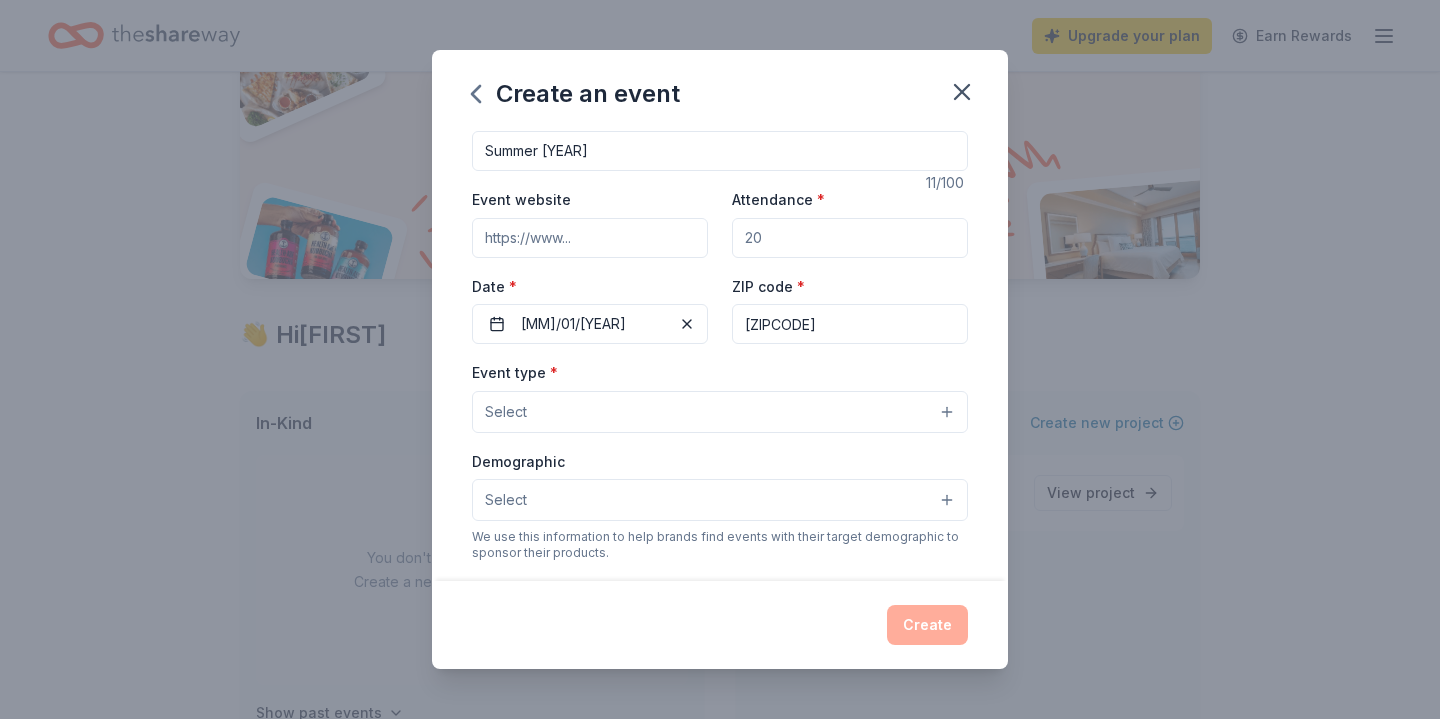 click on "Select" at bounding box center (720, 412) 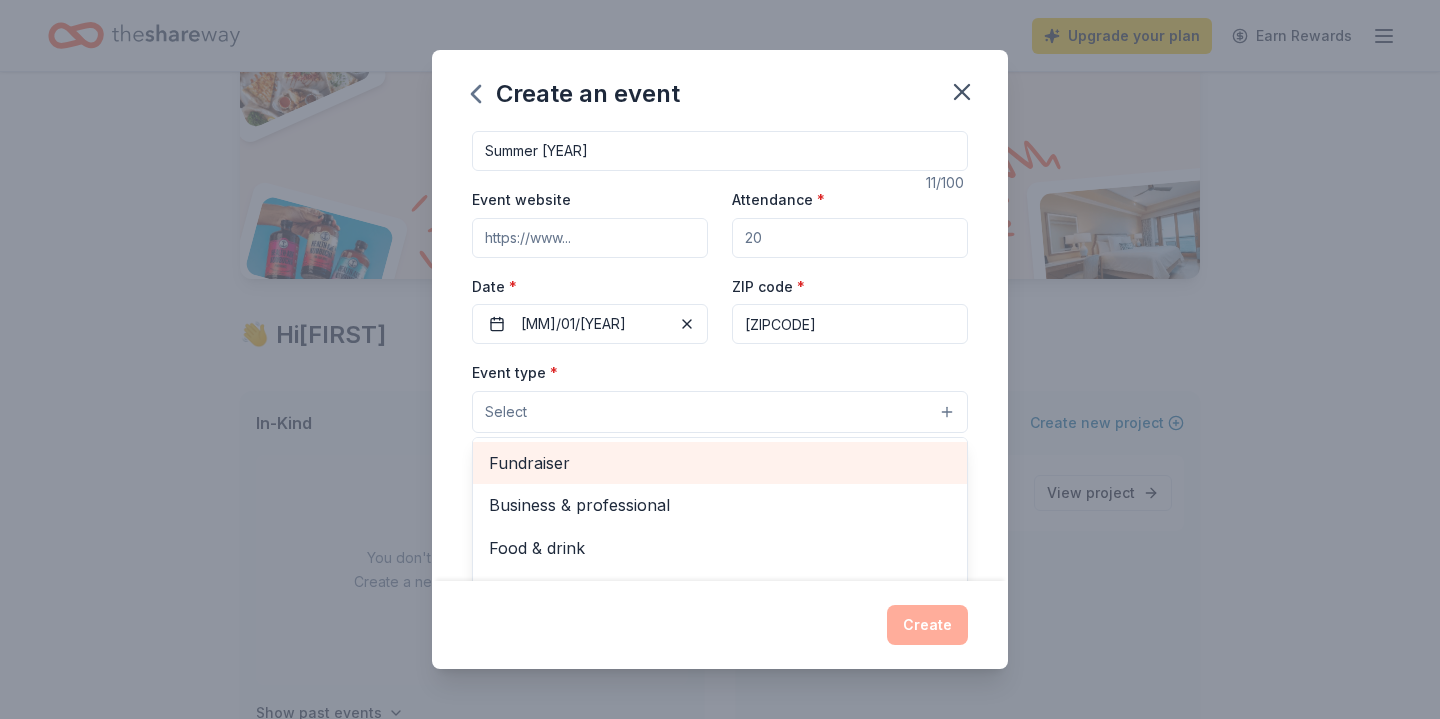click on "Fundraiser" at bounding box center (720, 463) 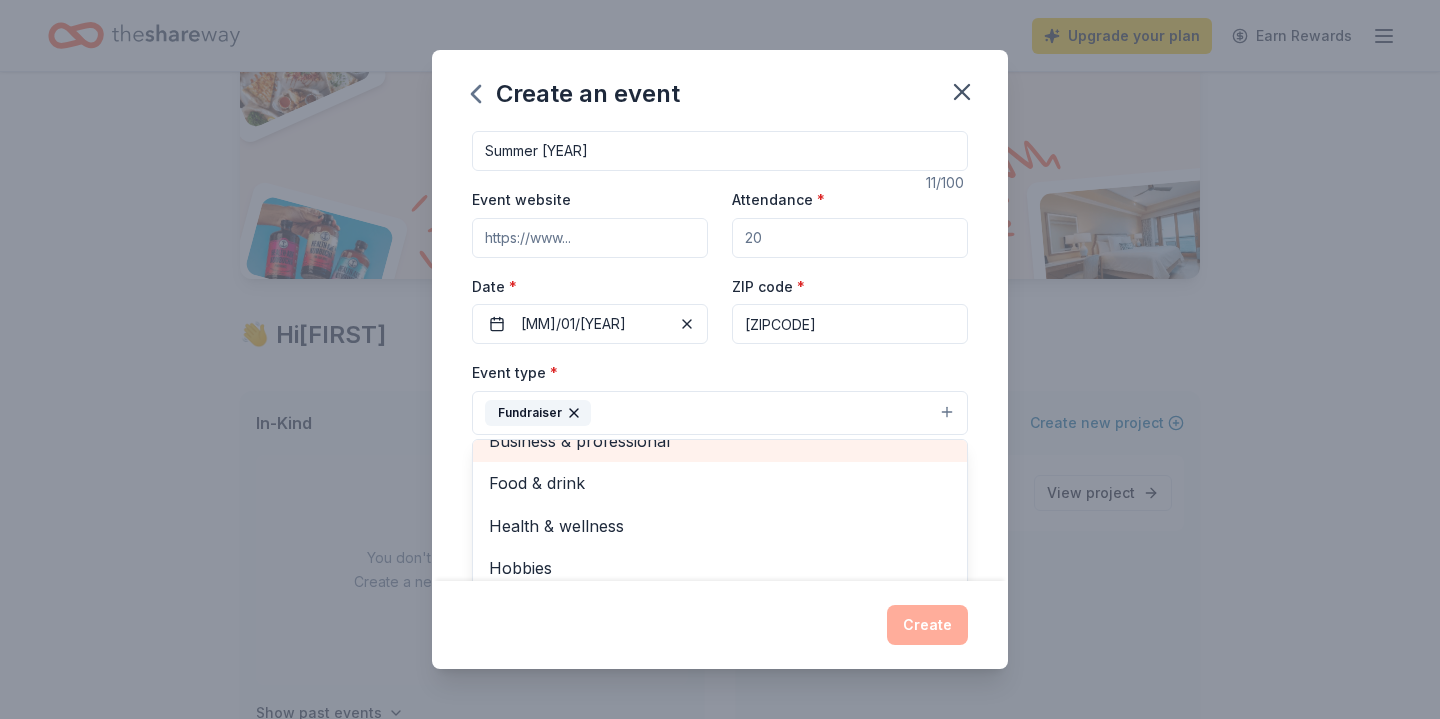 scroll, scrollTop: 22, scrollLeft: 0, axis: vertical 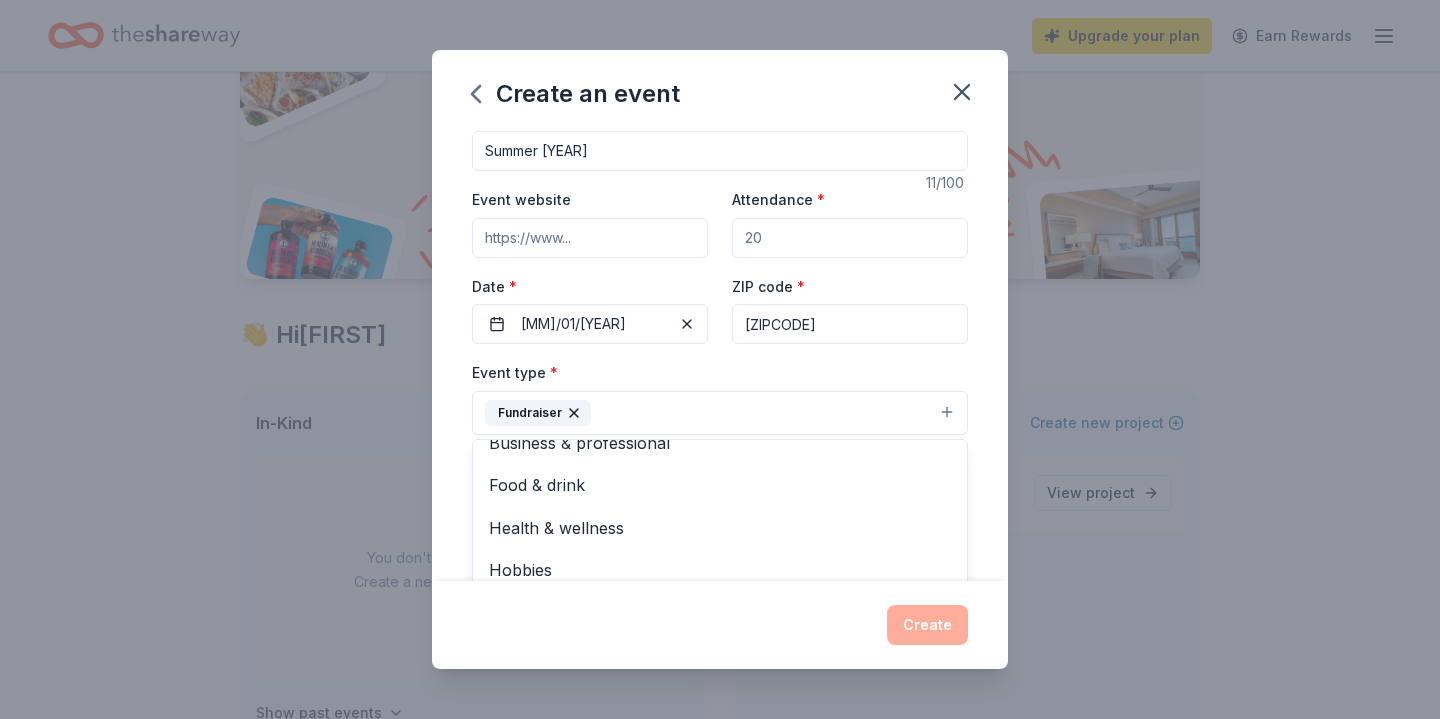 click on "Event type * Fundraiser Business & professional Food & drink Health & wellness Hobbies Music Performing & visual arts" at bounding box center (720, 397) 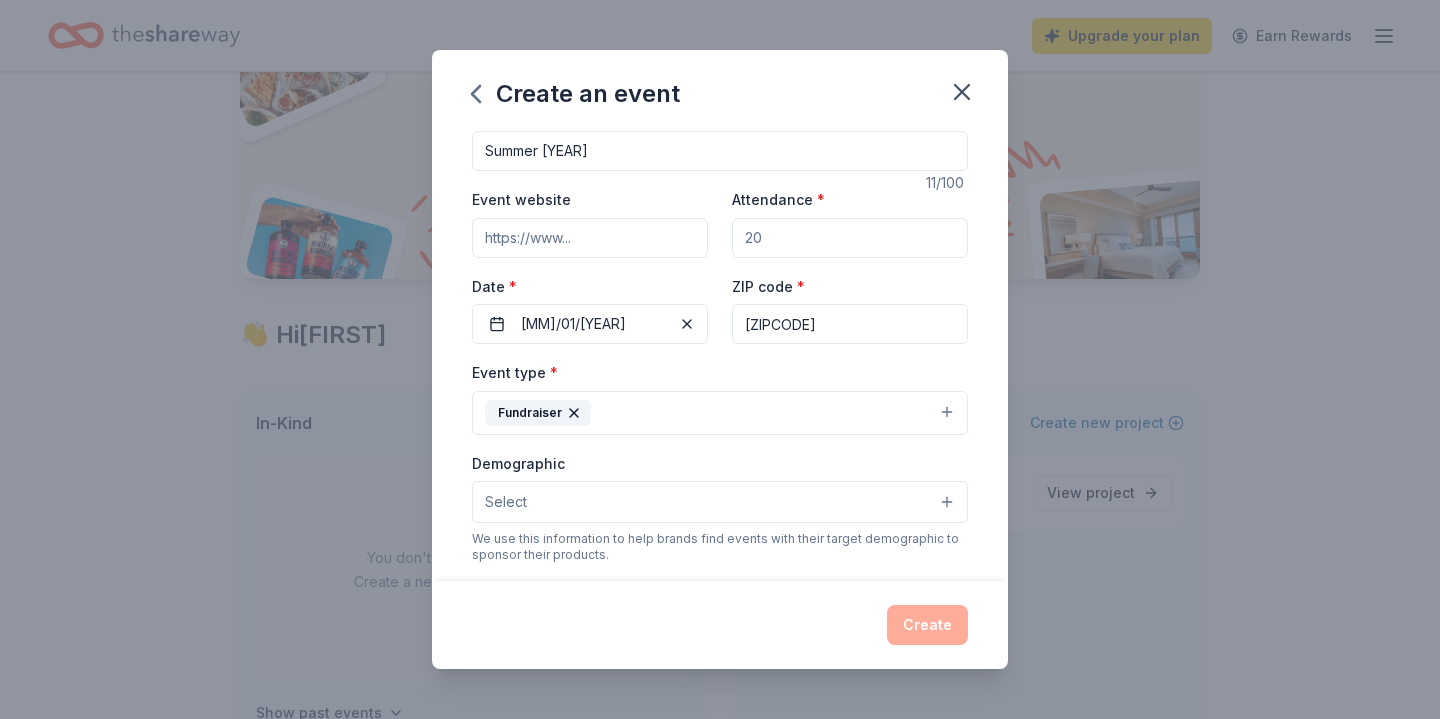 click on "Select" at bounding box center (720, 502) 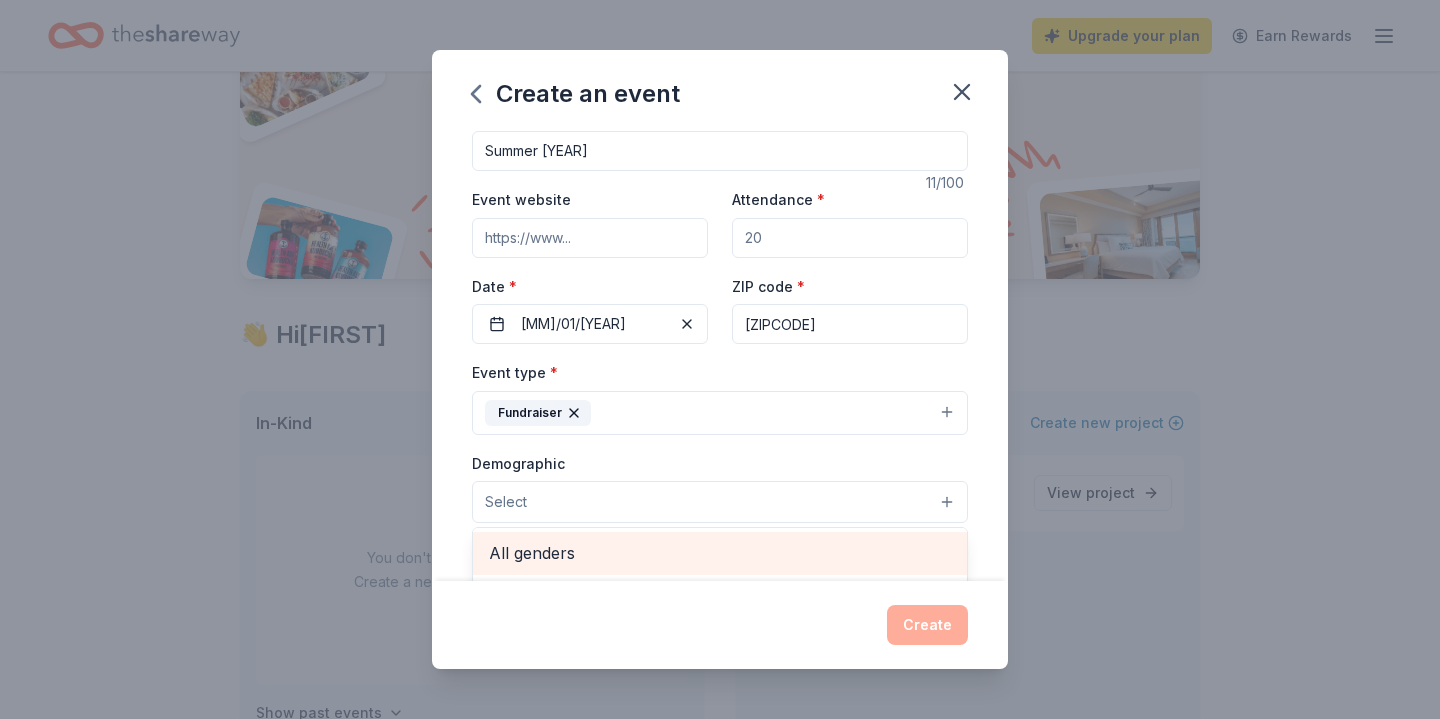 click on "All genders" at bounding box center [720, 553] 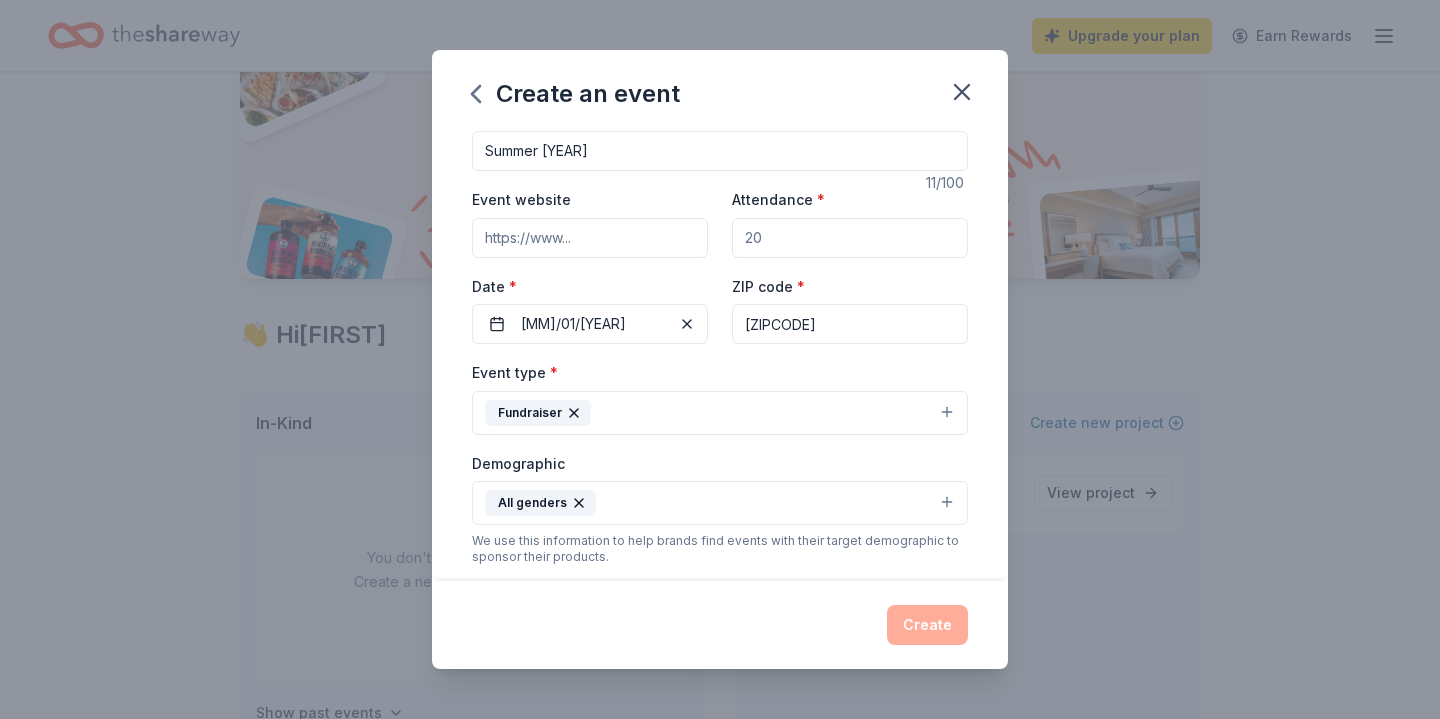 click on "All genders" at bounding box center (540, 503) 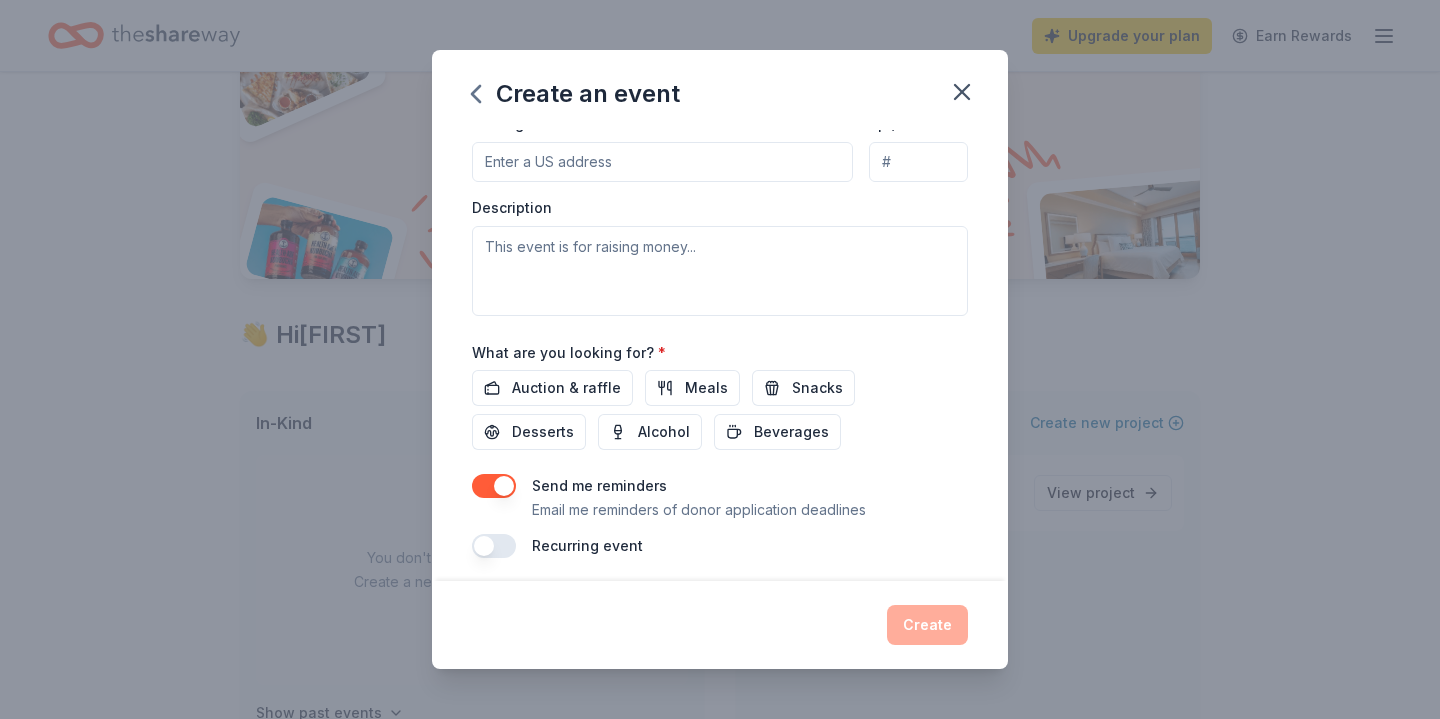 scroll, scrollTop: 505, scrollLeft: 0, axis: vertical 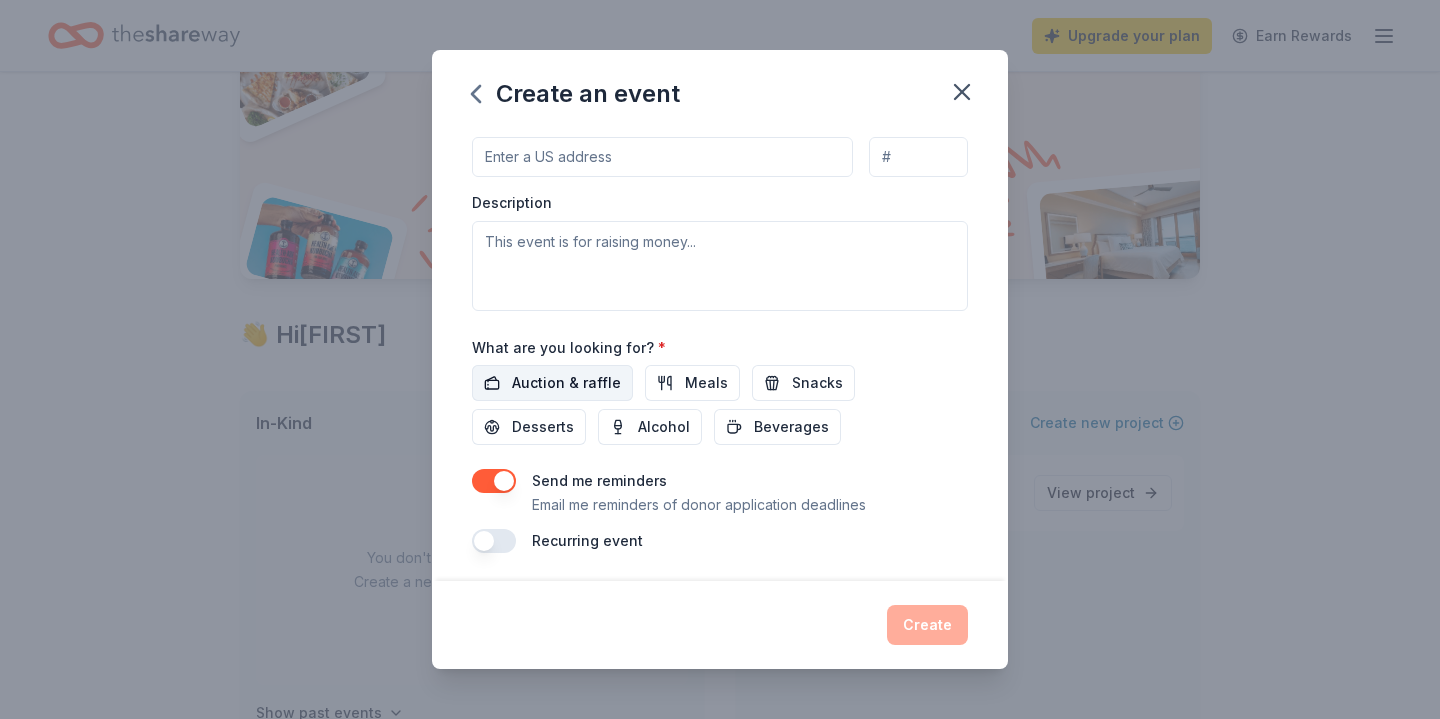 click on "Auction & raffle" at bounding box center (566, 383) 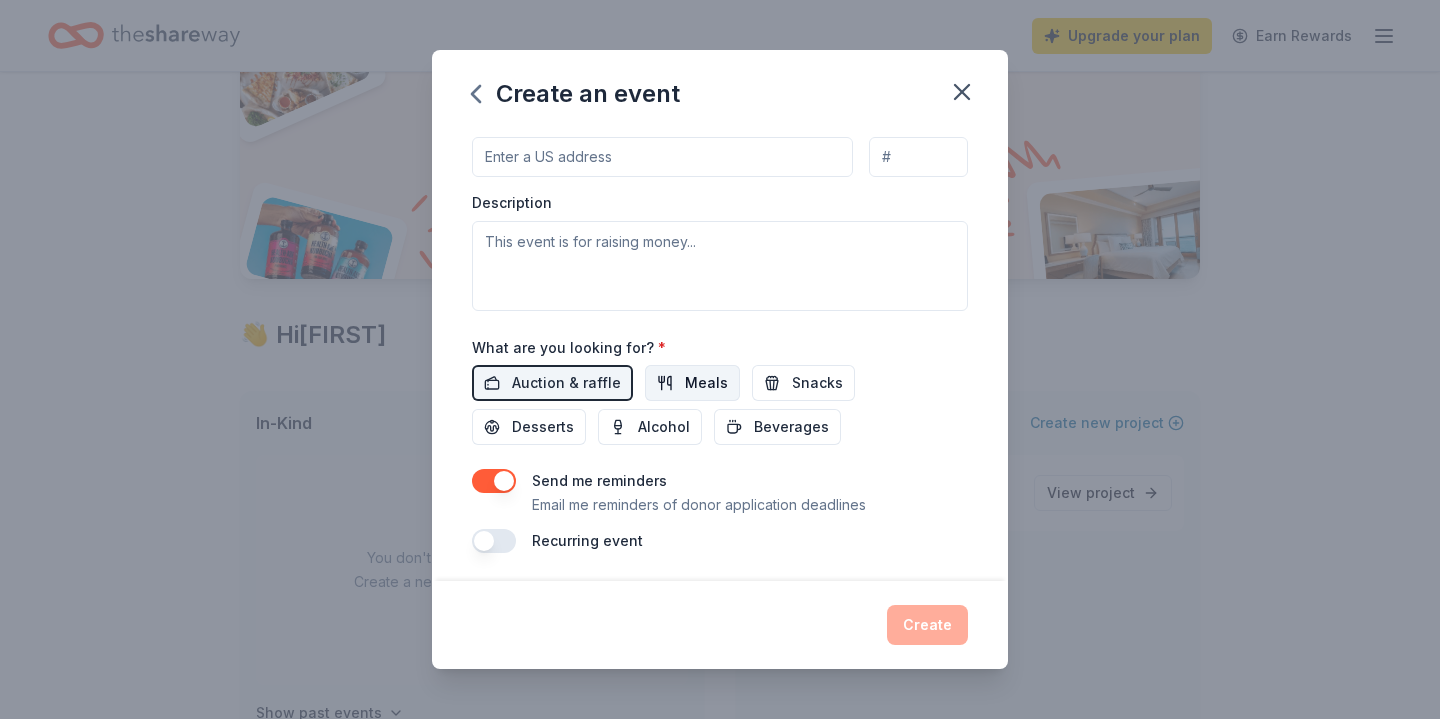 click on "Meals" at bounding box center [692, 383] 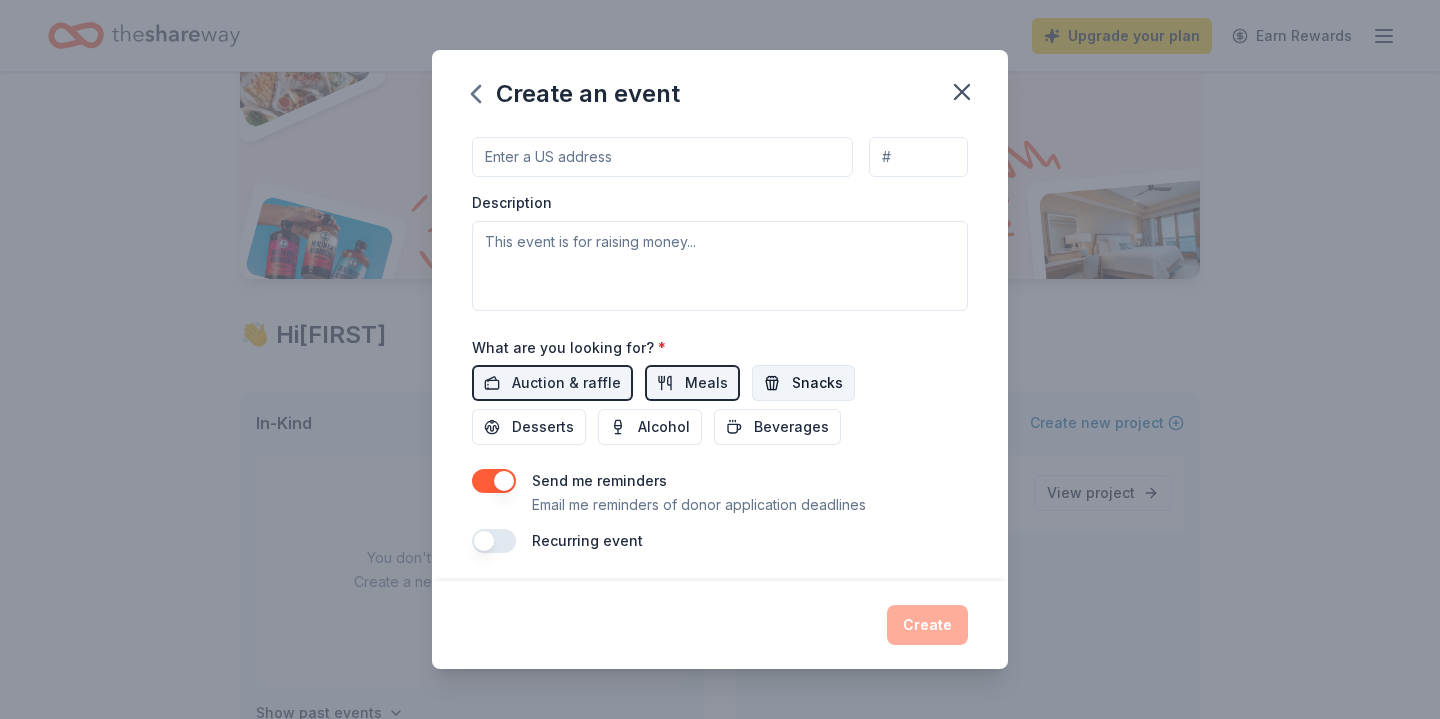 click on "Snacks" at bounding box center [817, 383] 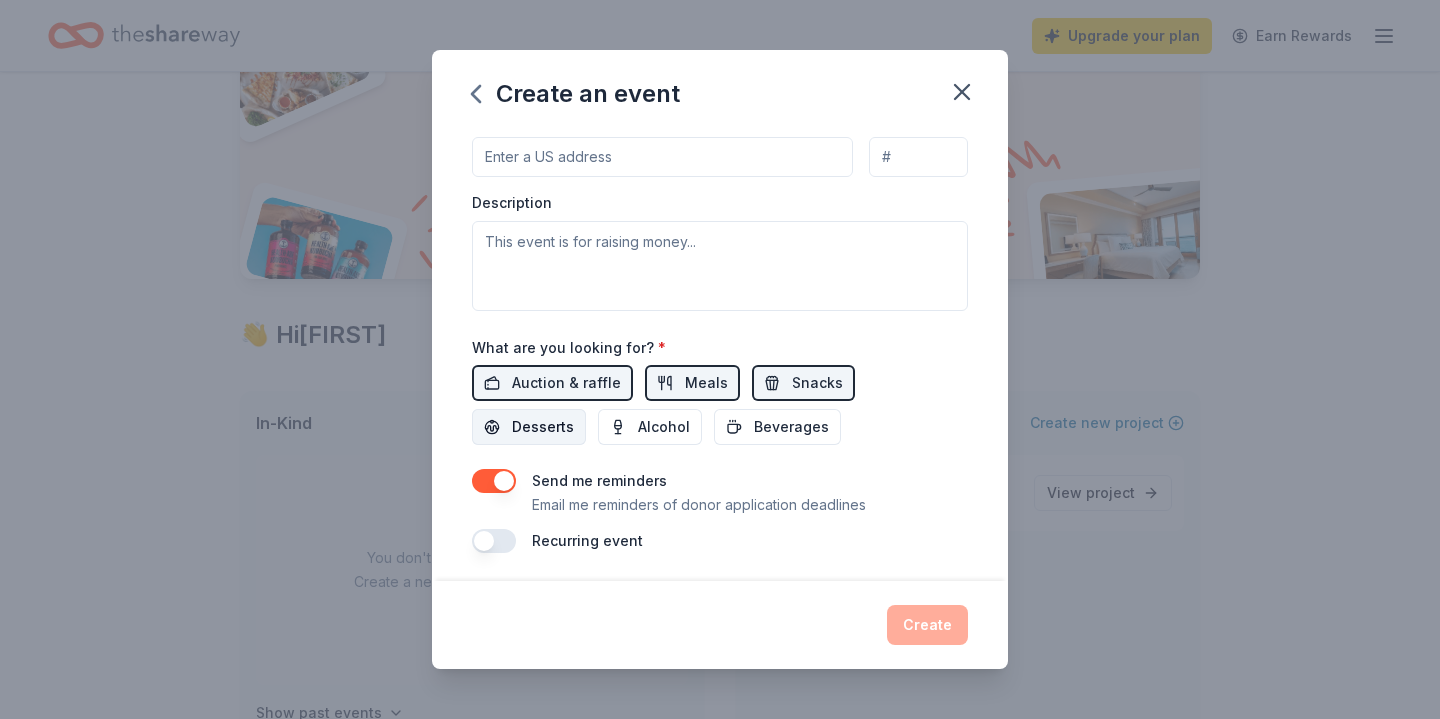 click on "Desserts" at bounding box center [529, 427] 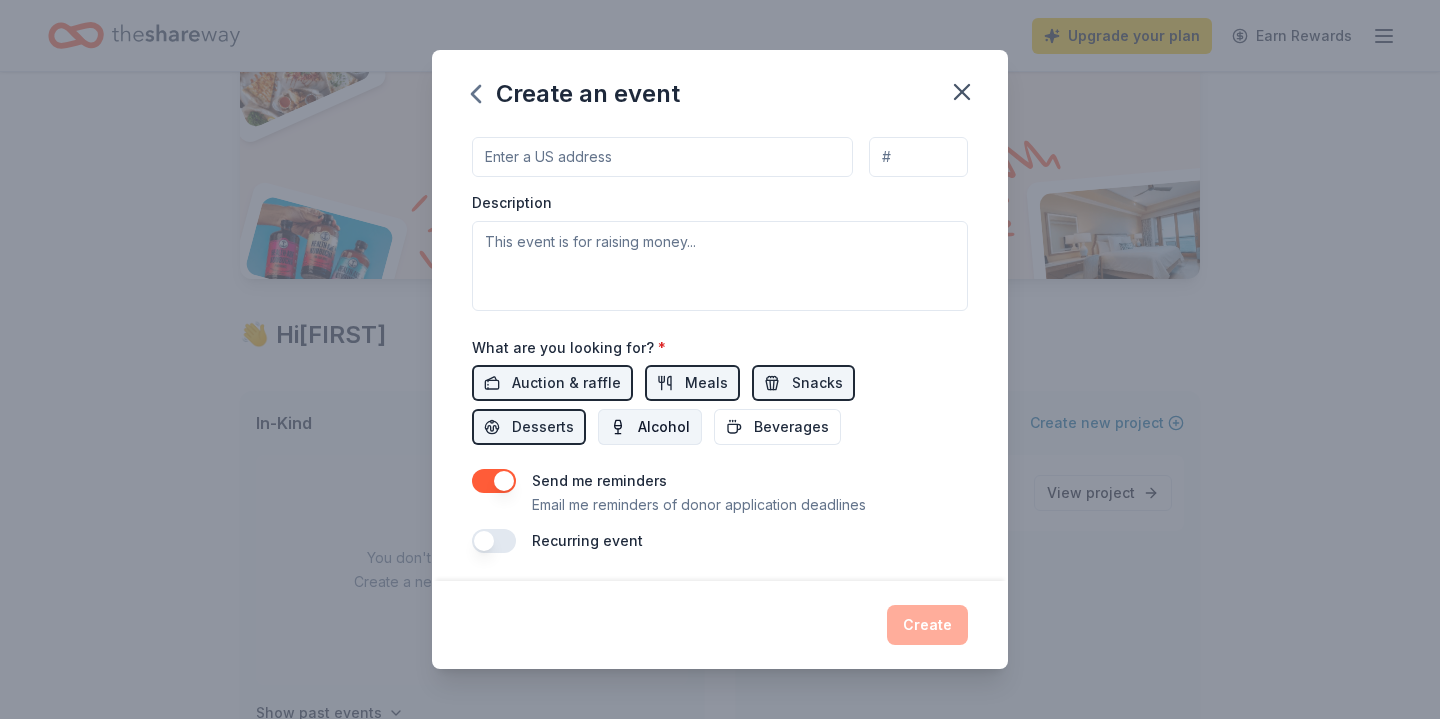 click on "Alcohol" at bounding box center [650, 427] 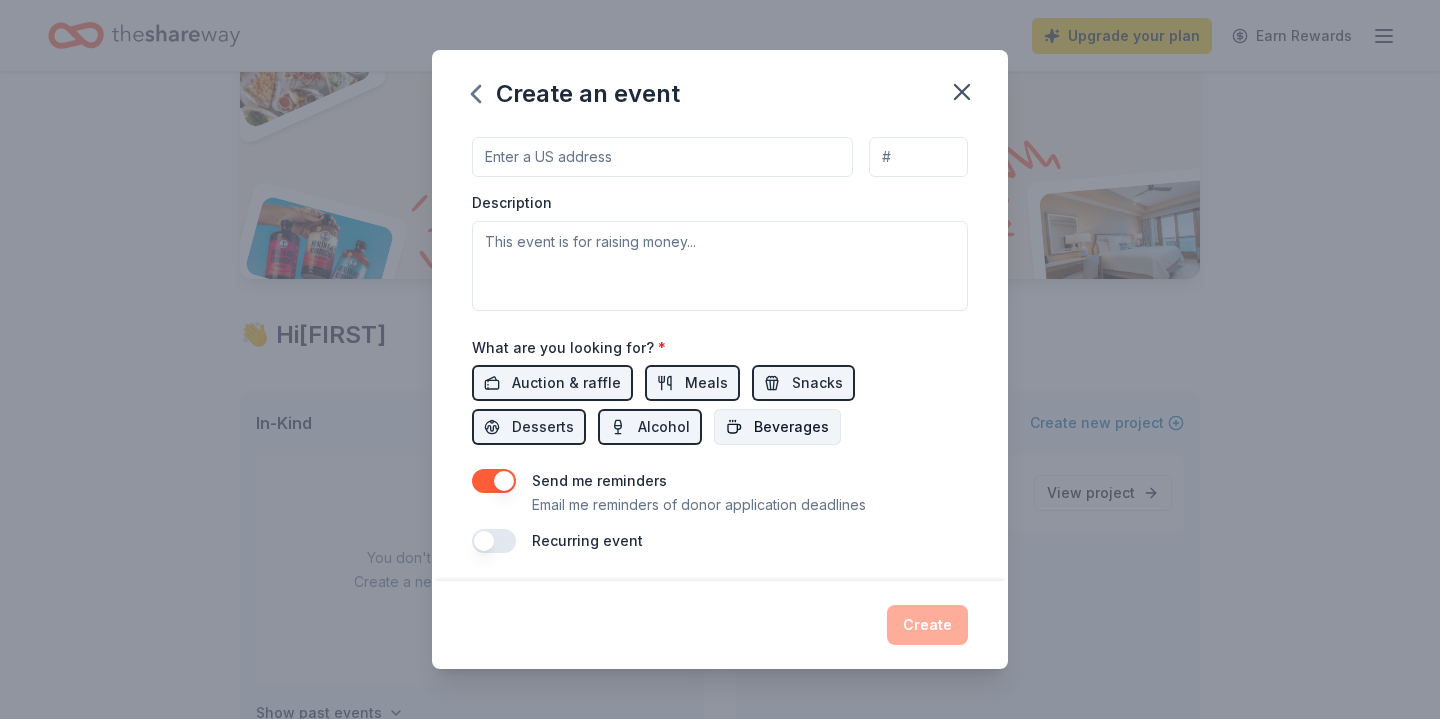 click on "Beverages" at bounding box center (777, 427) 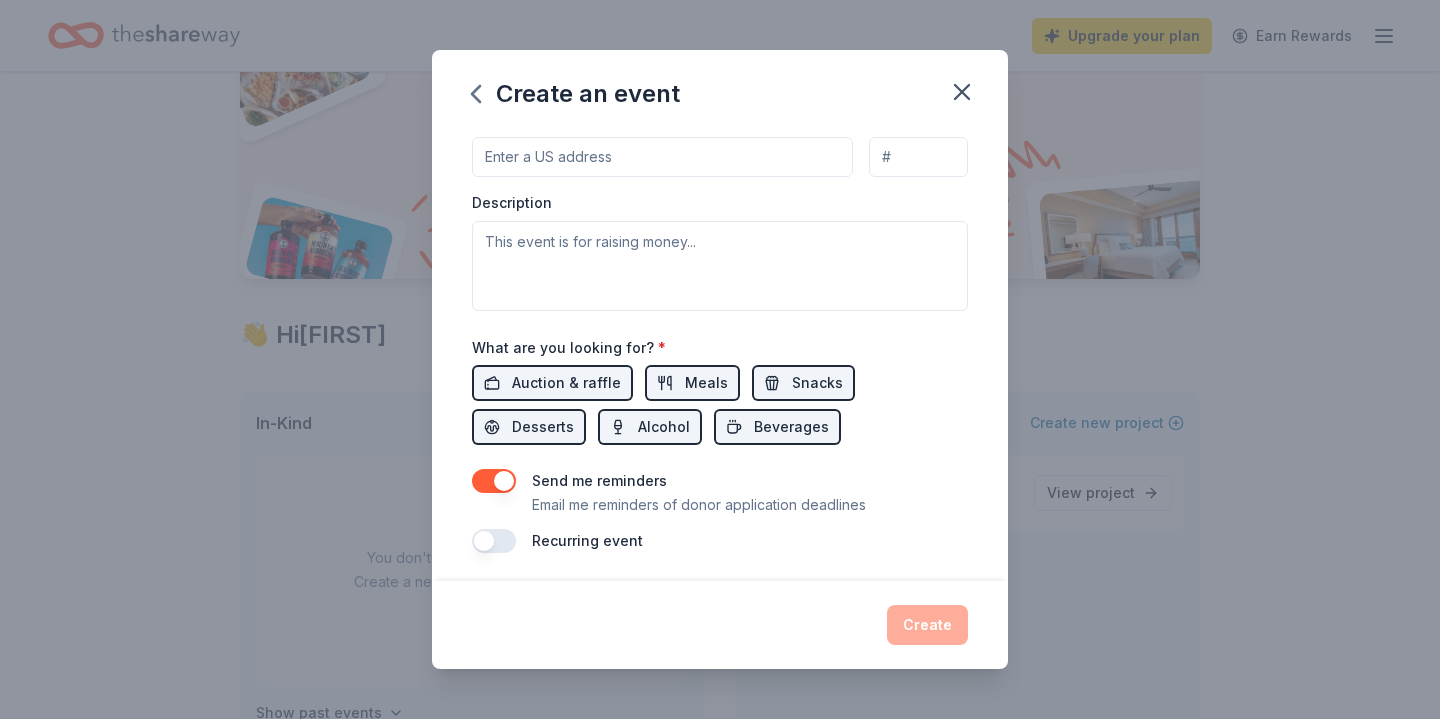 click at bounding box center [494, 541] 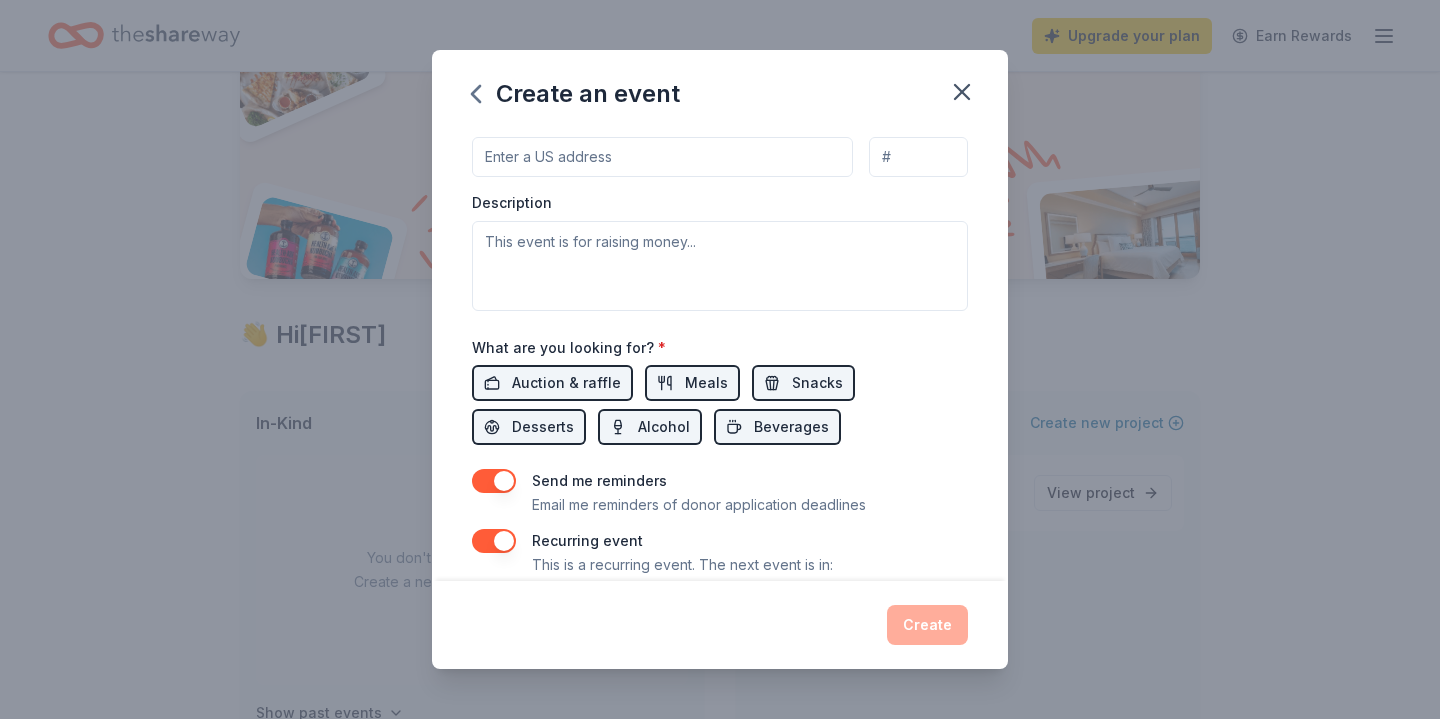 click at bounding box center (494, 541) 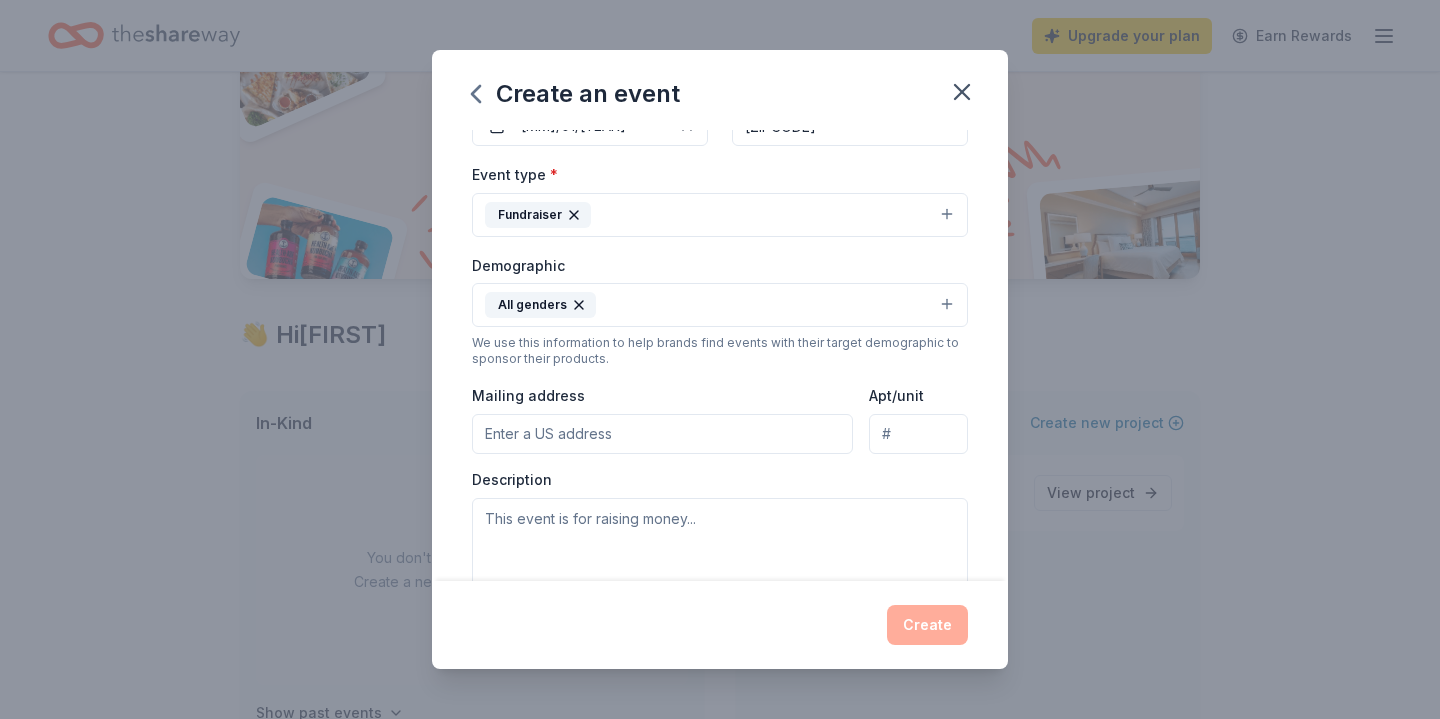 scroll, scrollTop: 231, scrollLeft: 0, axis: vertical 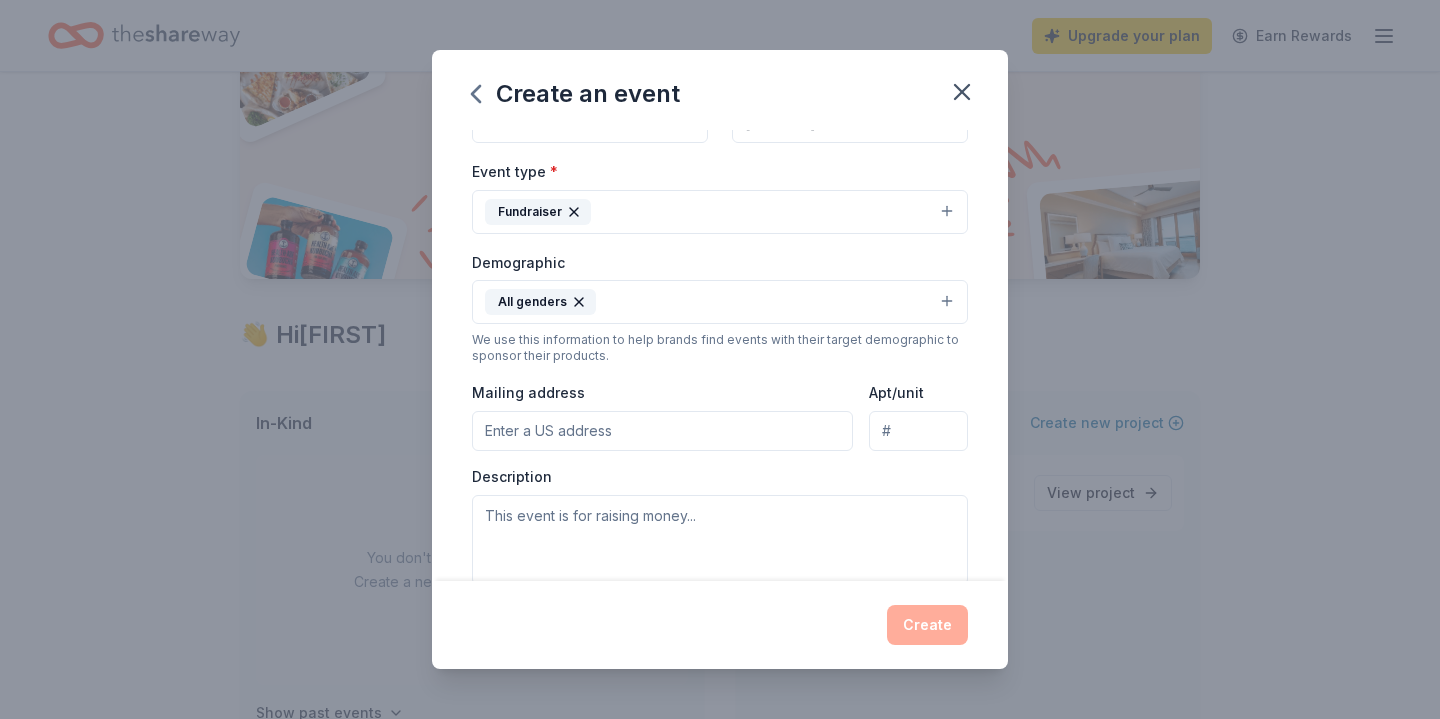 type on "[NUMBER] [STREET] suite [NUMBER]" 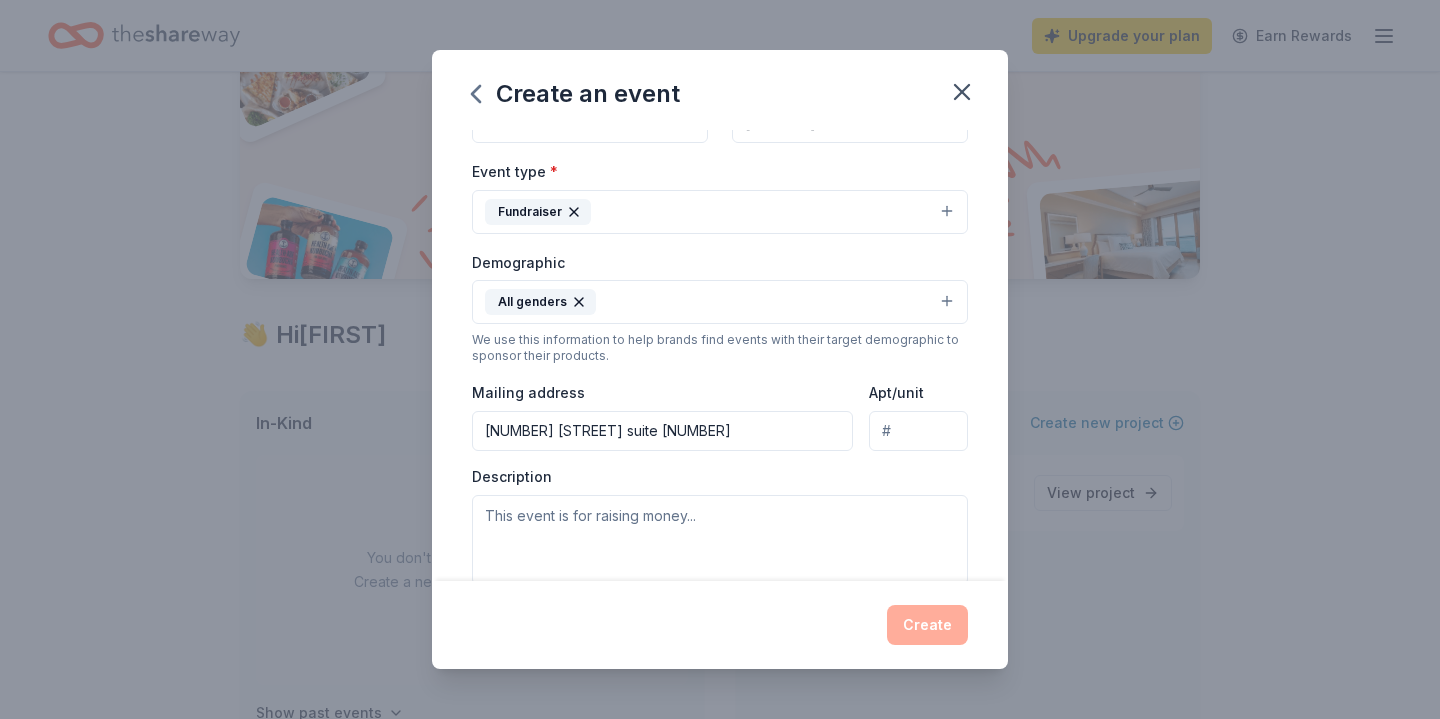 scroll, scrollTop: 317, scrollLeft: 0, axis: vertical 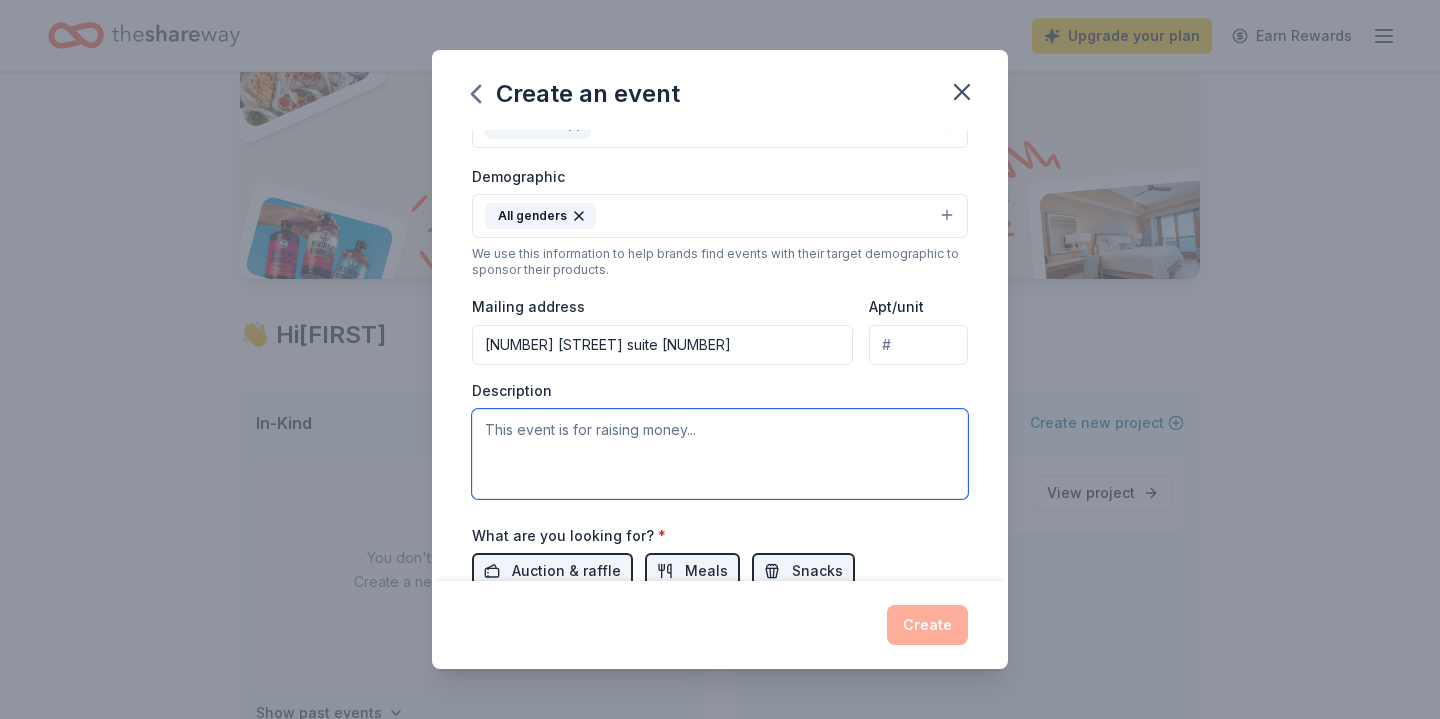 click at bounding box center (720, 454) 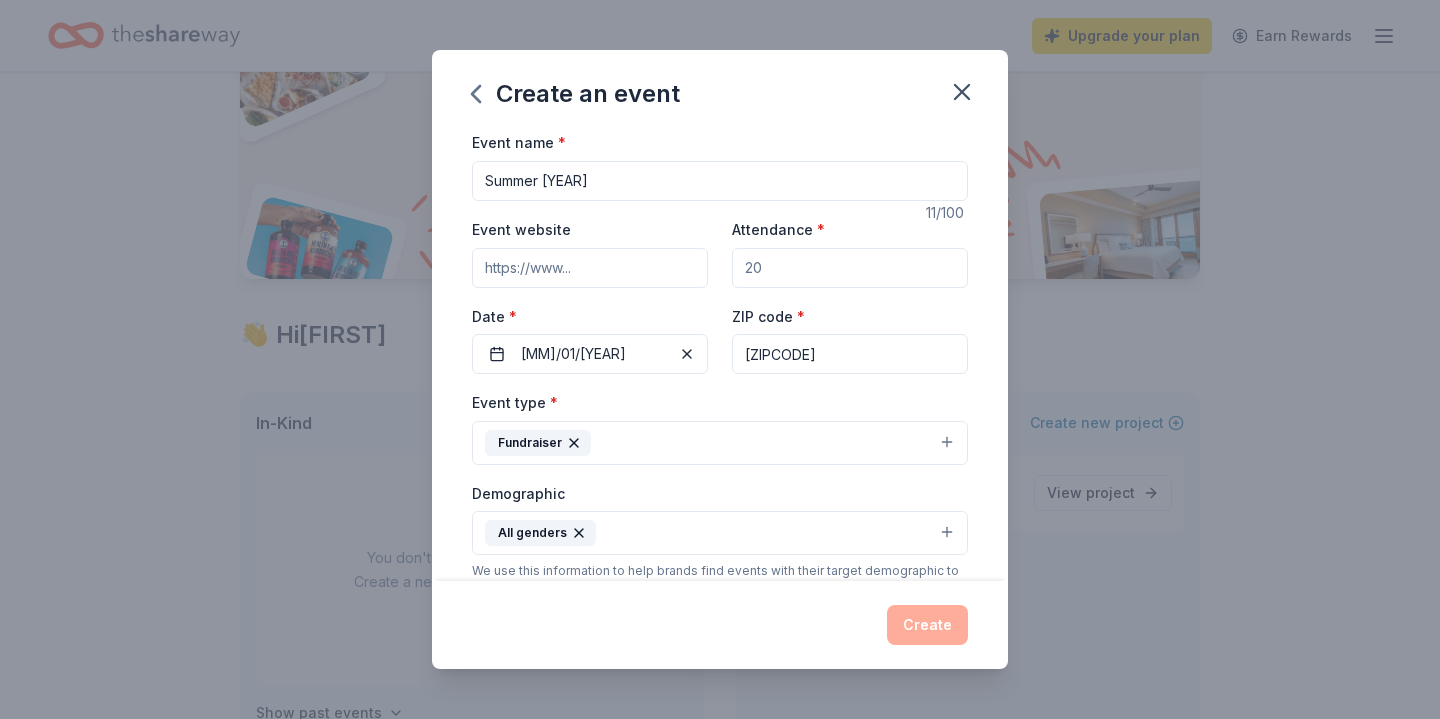 scroll, scrollTop: 0, scrollLeft: 0, axis: both 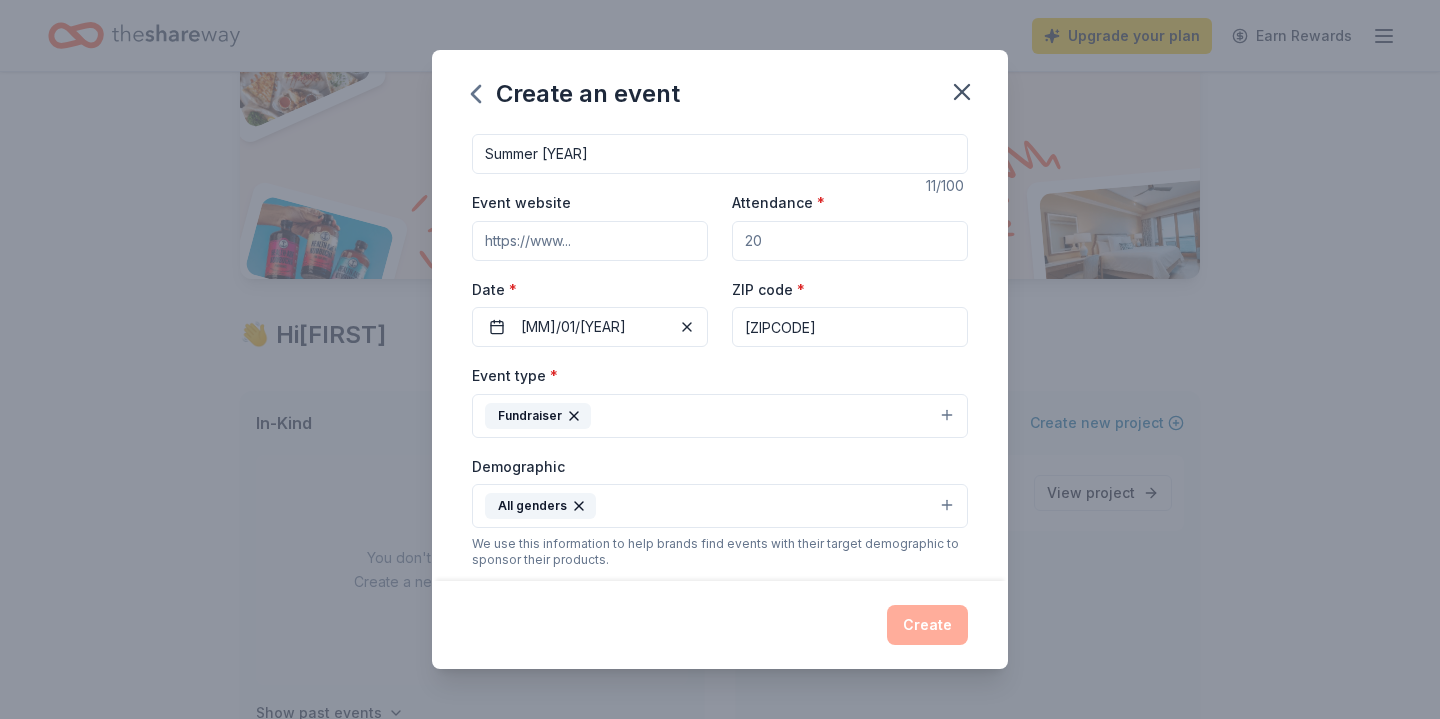 click on "Attendance *" at bounding box center (850, 241) 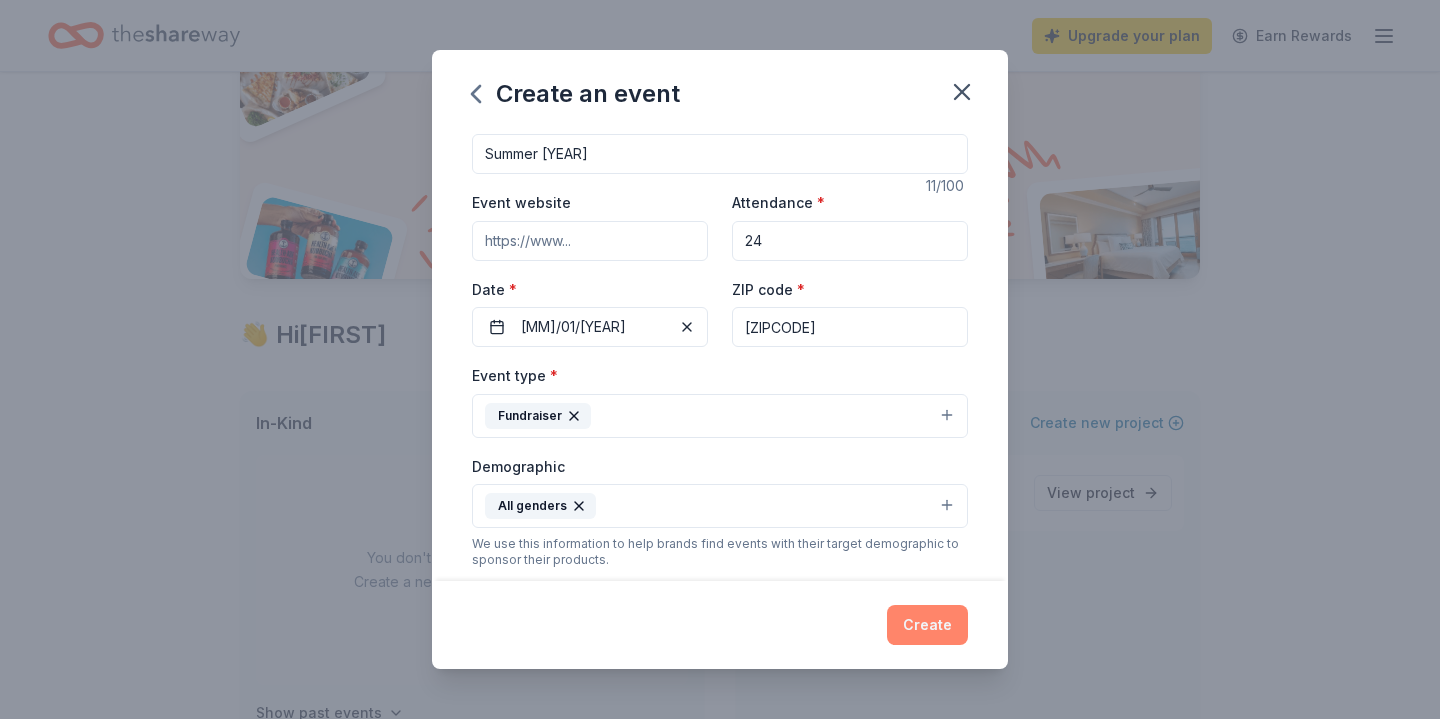 type on "24" 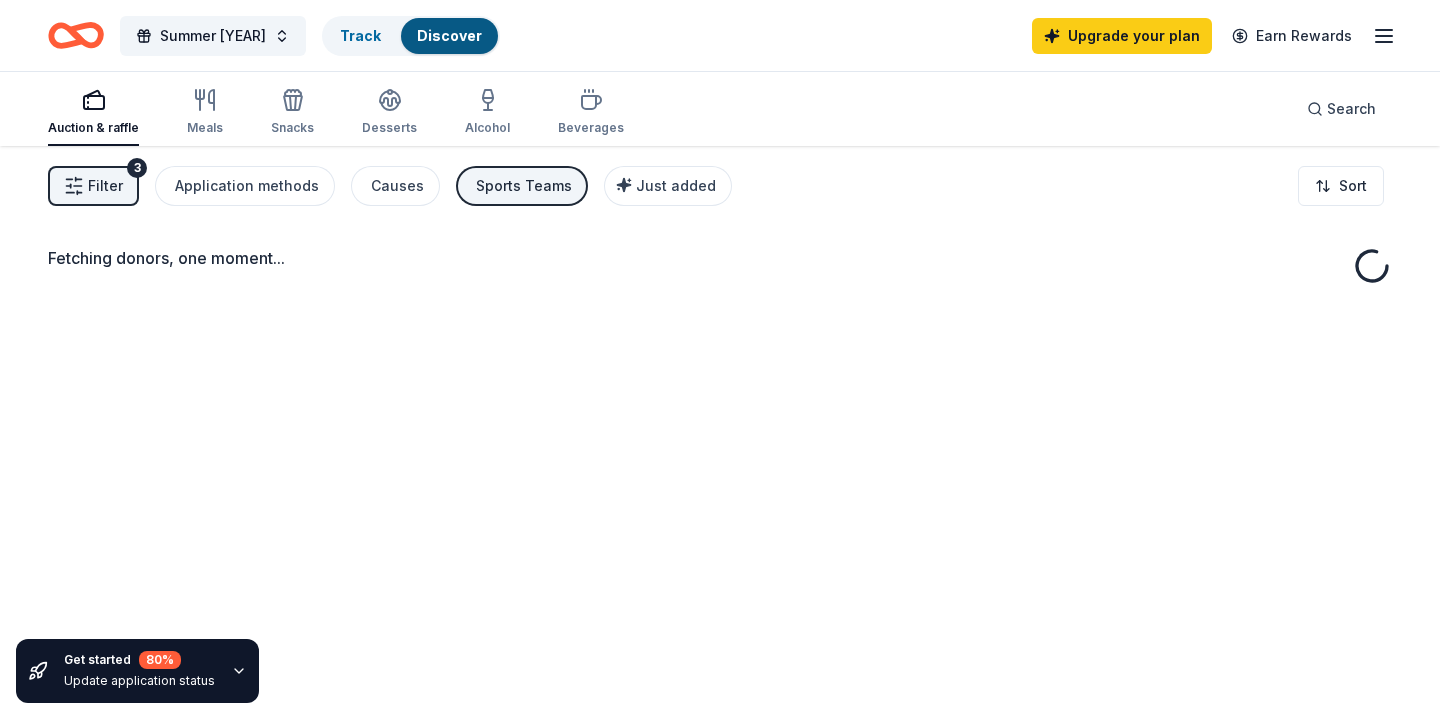 scroll, scrollTop: 18, scrollLeft: 0, axis: vertical 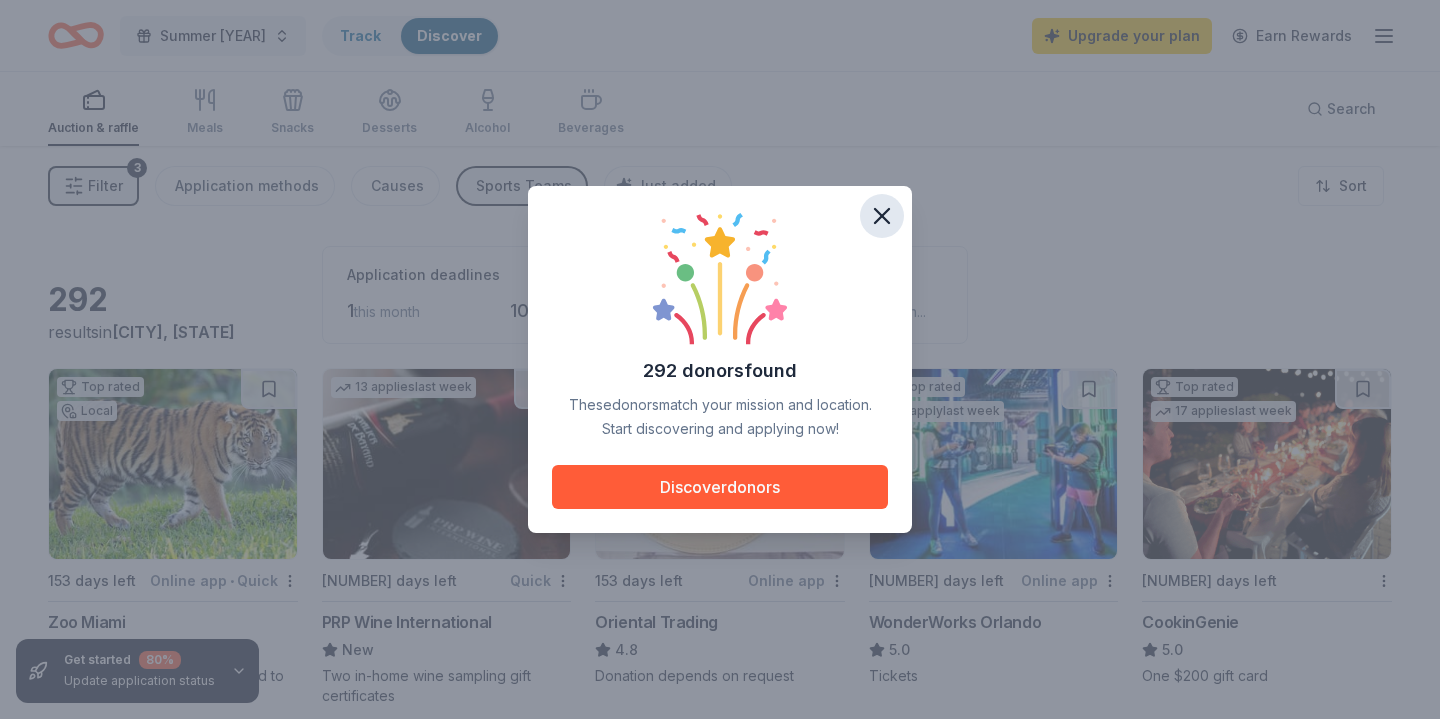click 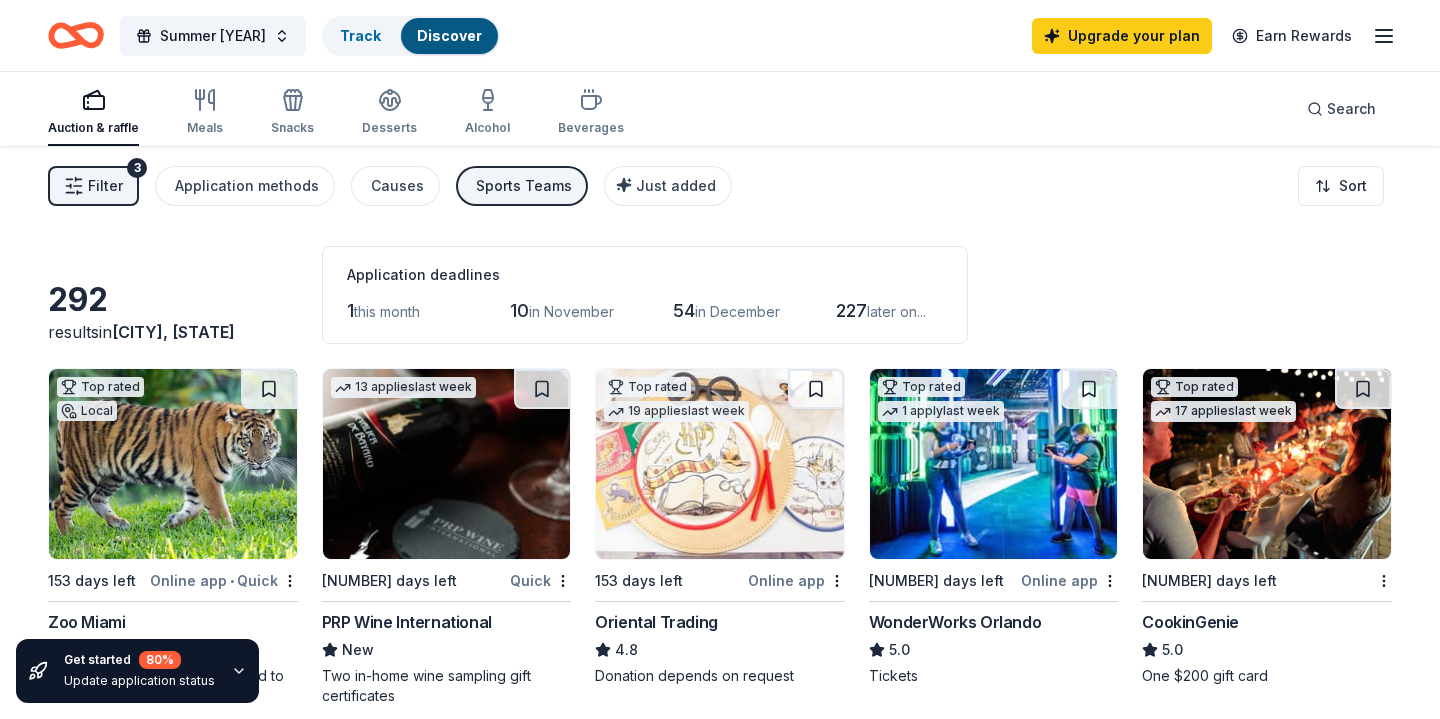 scroll, scrollTop: 0, scrollLeft: 0, axis: both 